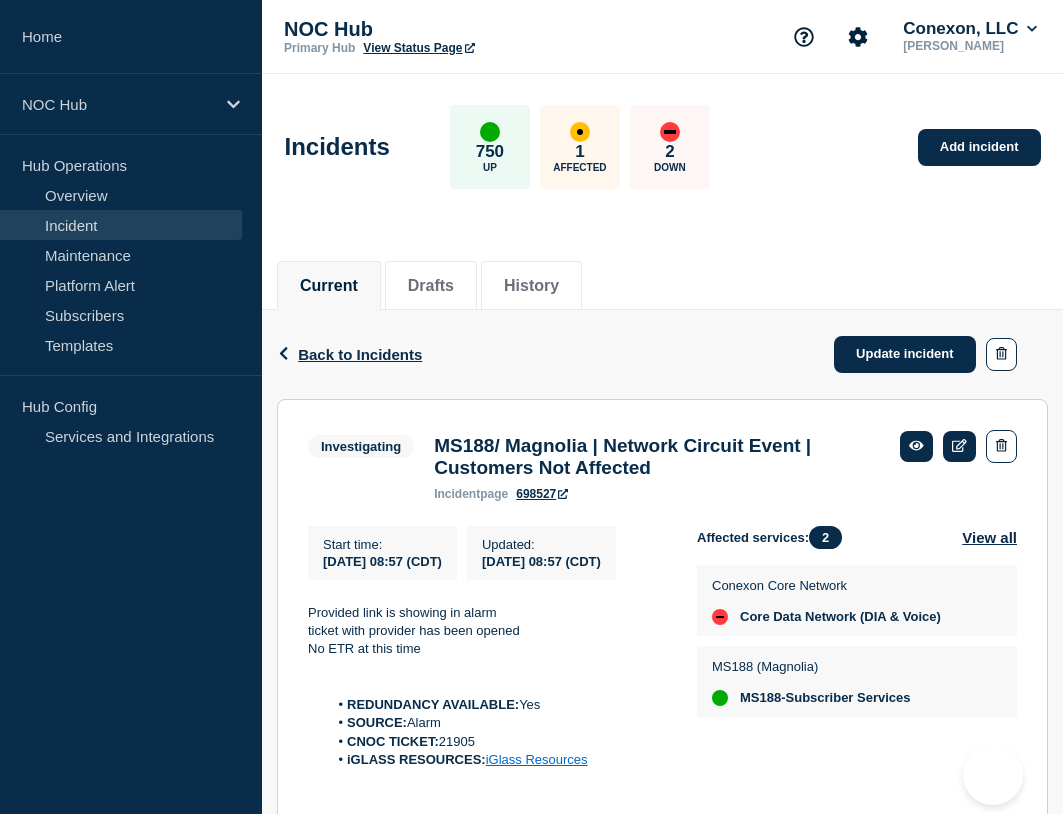 scroll, scrollTop: 0, scrollLeft: 0, axis: both 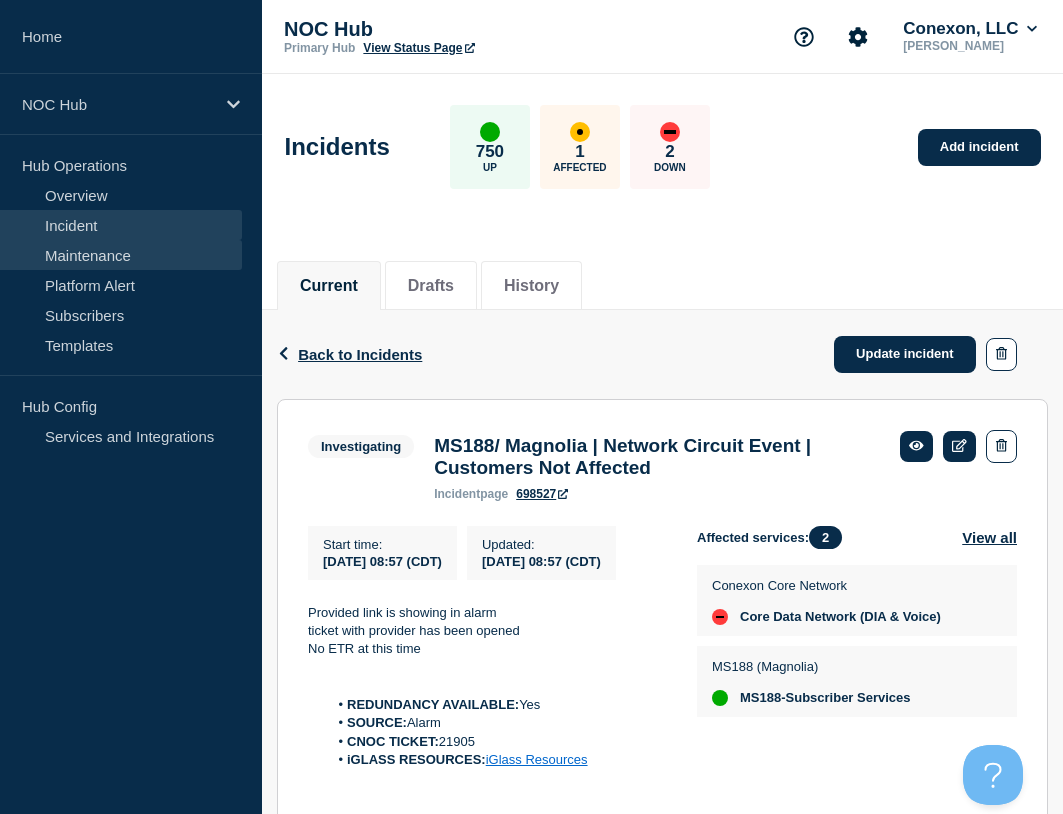 click on "Maintenance" at bounding box center (121, 255) 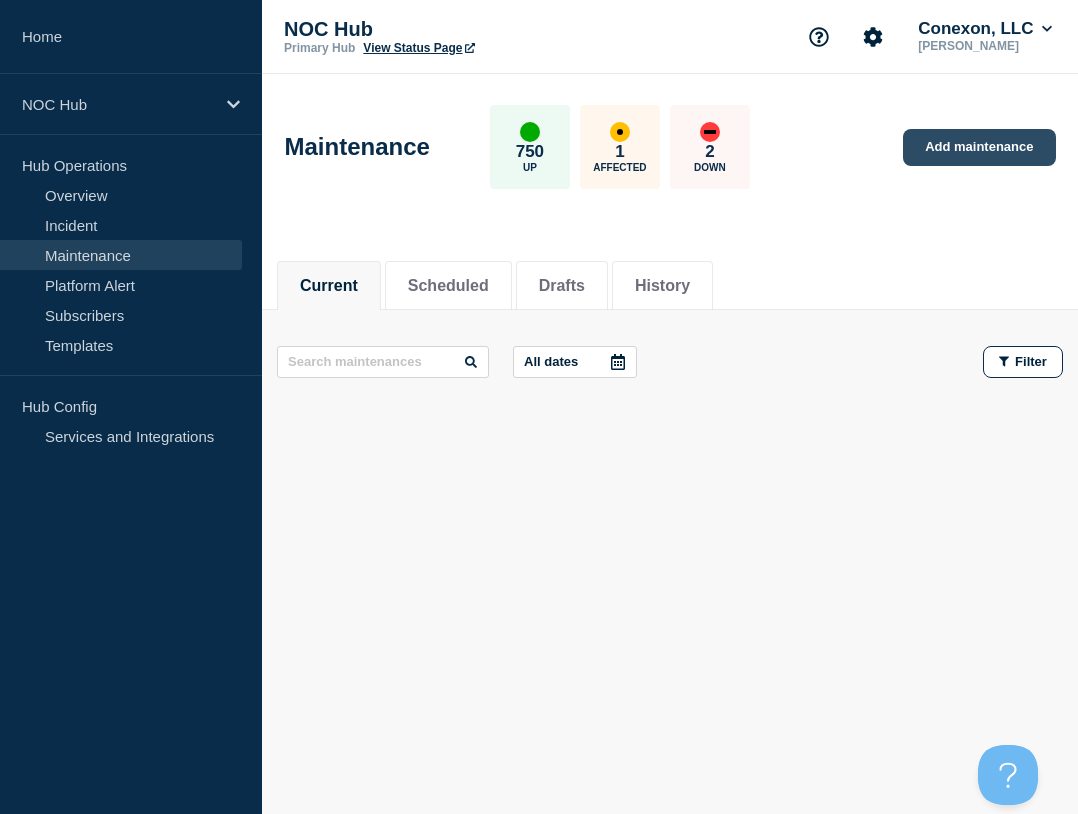 click on "Add maintenance" 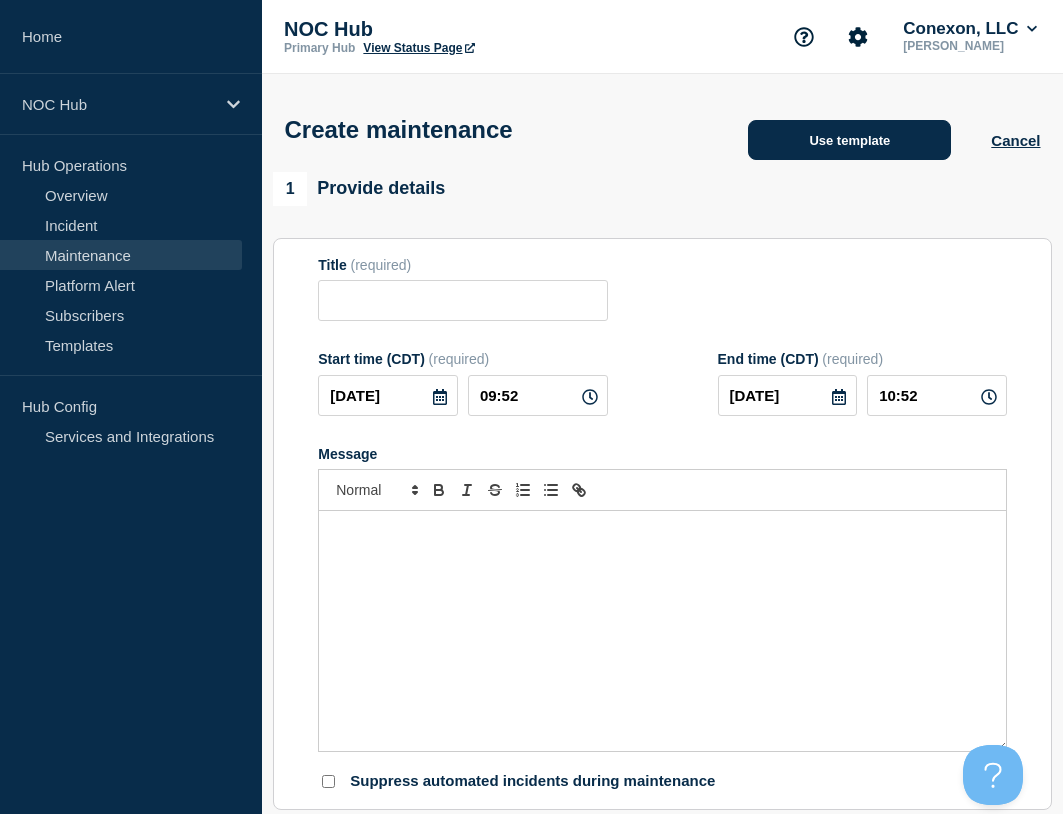 click on "Use template" at bounding box center (849, 140) 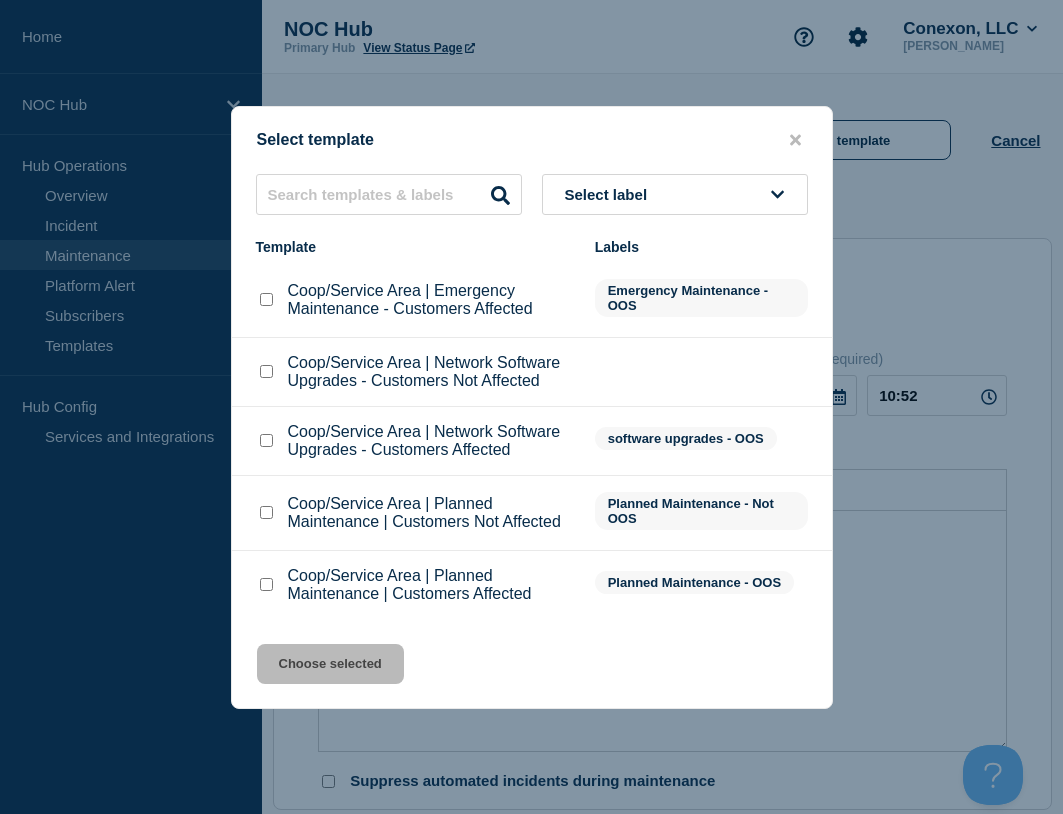 click at bounding box center [266, 584] 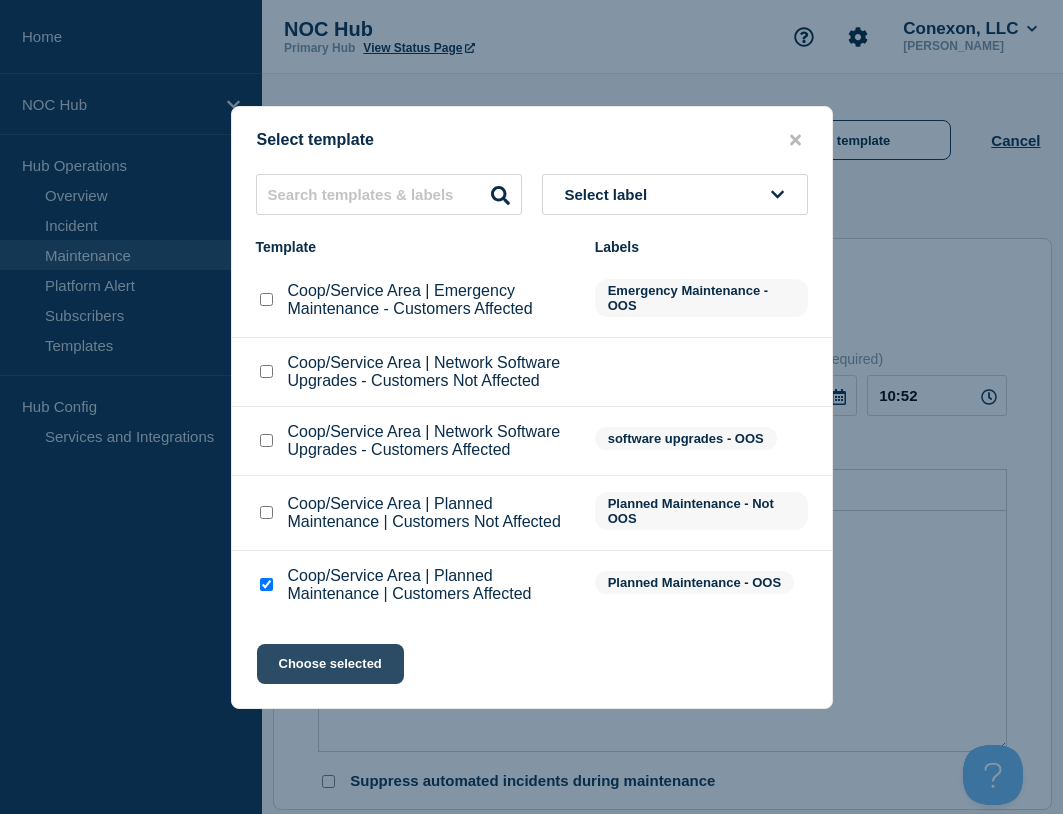 click on "Choose selected" 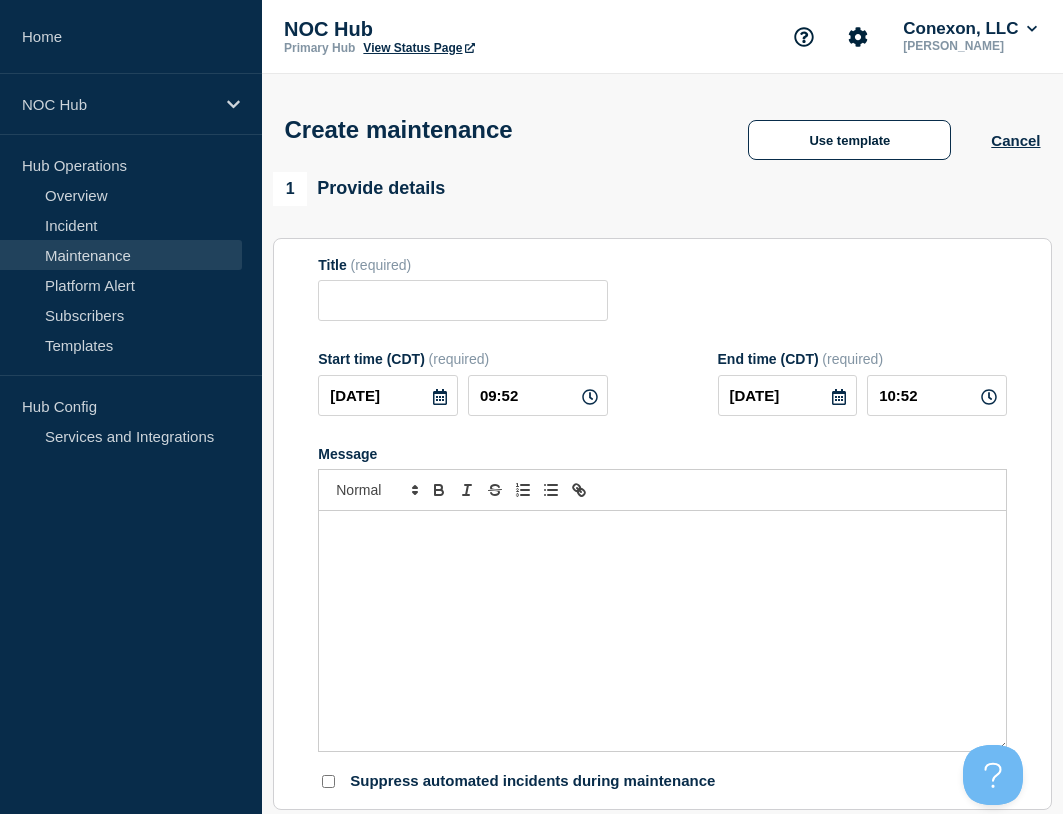 type on "Coop/Service Area | Planned Maintenance | Customers Affected" 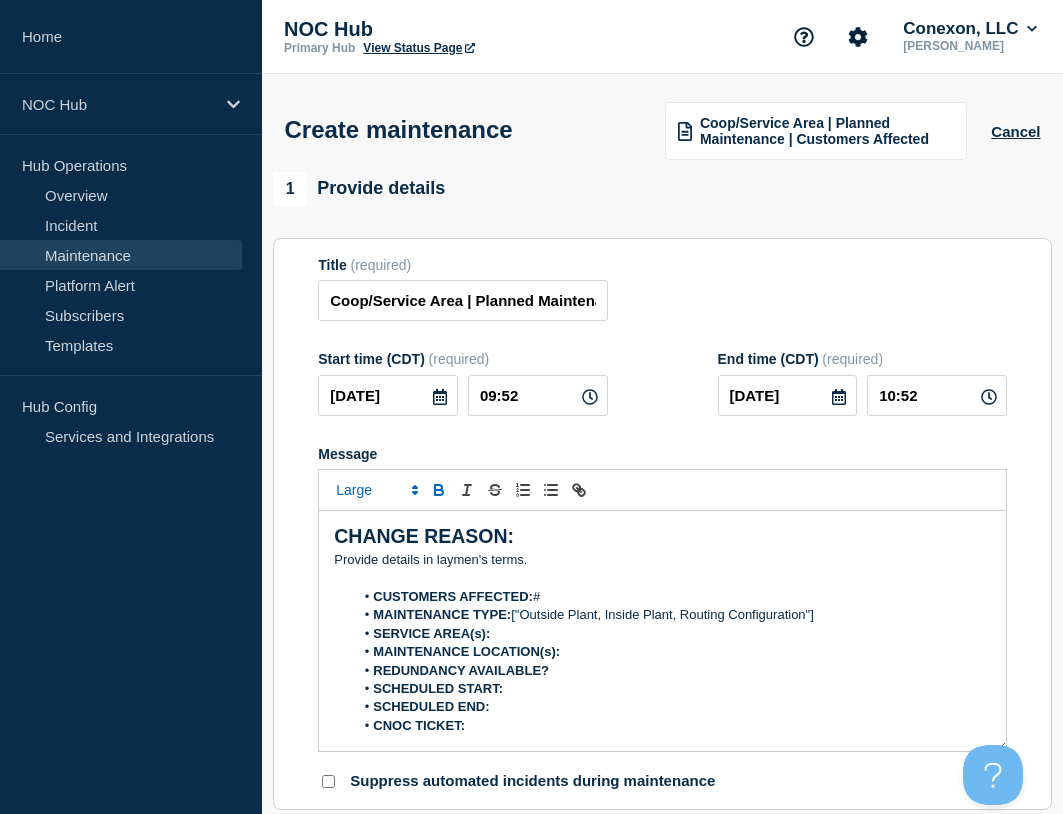 click on "SCHEDULED START:" at bounding box center (672, 689) 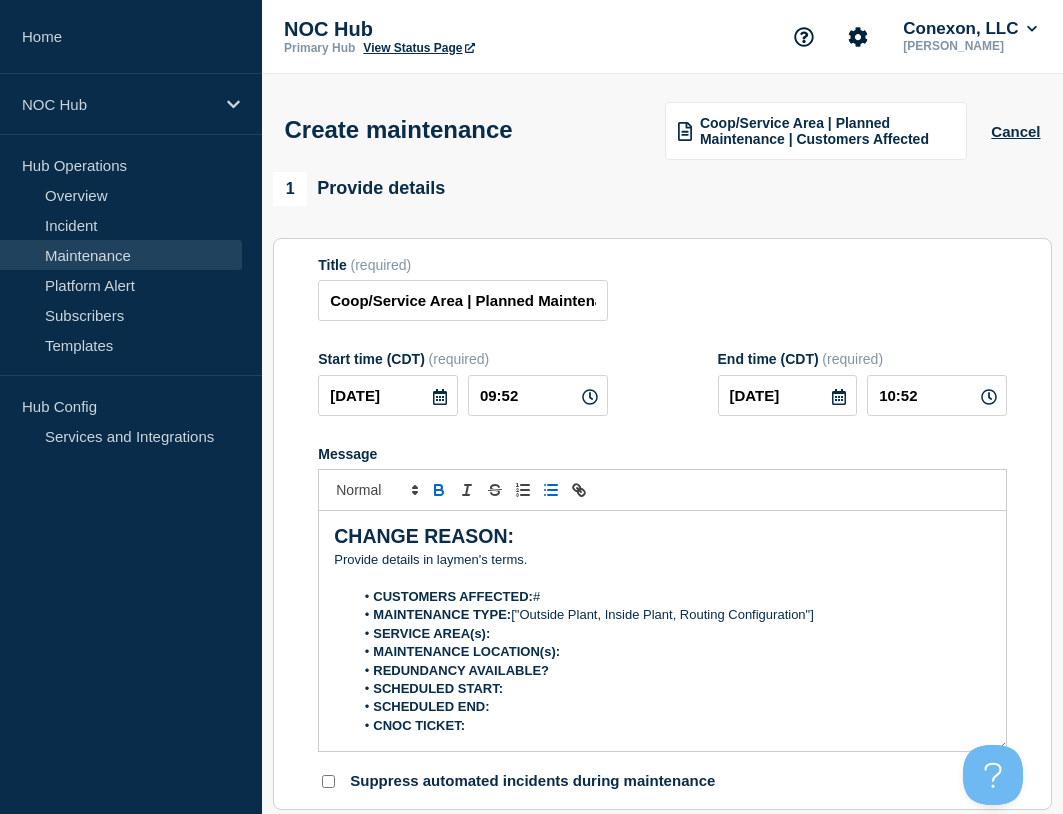 paste 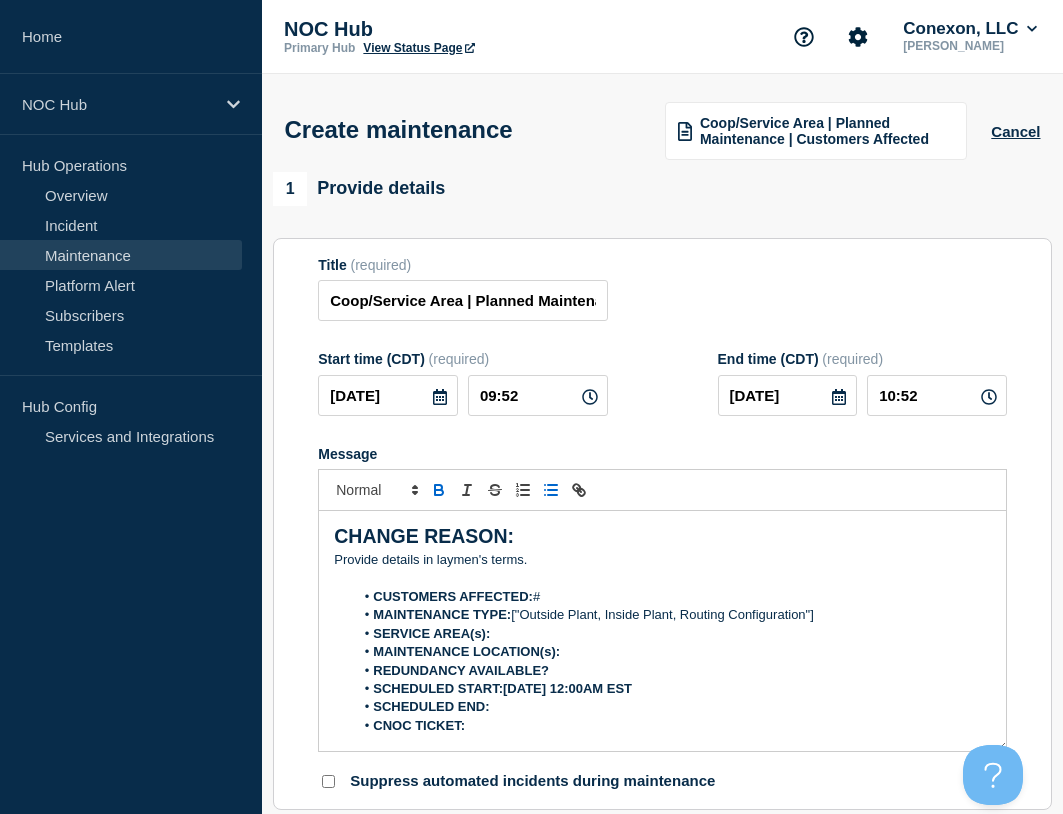 click on "SCHEDULED END:" at bounding box center [672, 707] 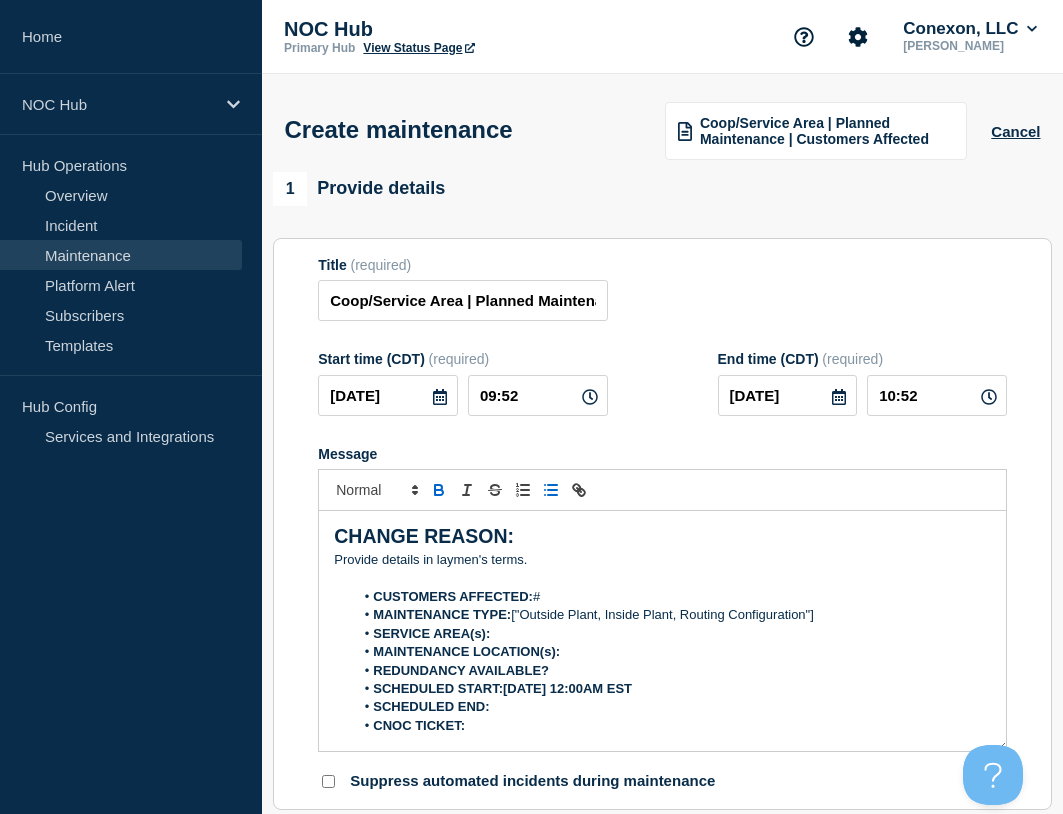 click on "CNOC TICKET:" at bounding box center [672, 726] 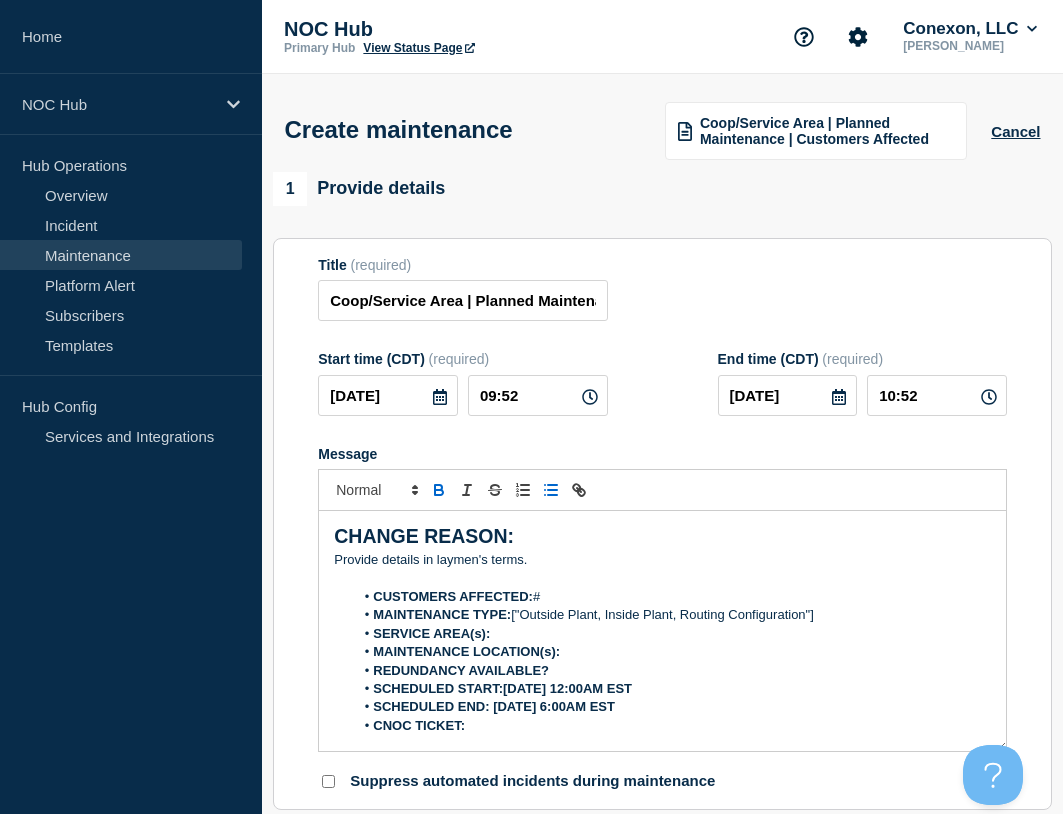 click on "SCHEDULED START:[DATE] 12:00AM EST" at bounding box center [502, 688] 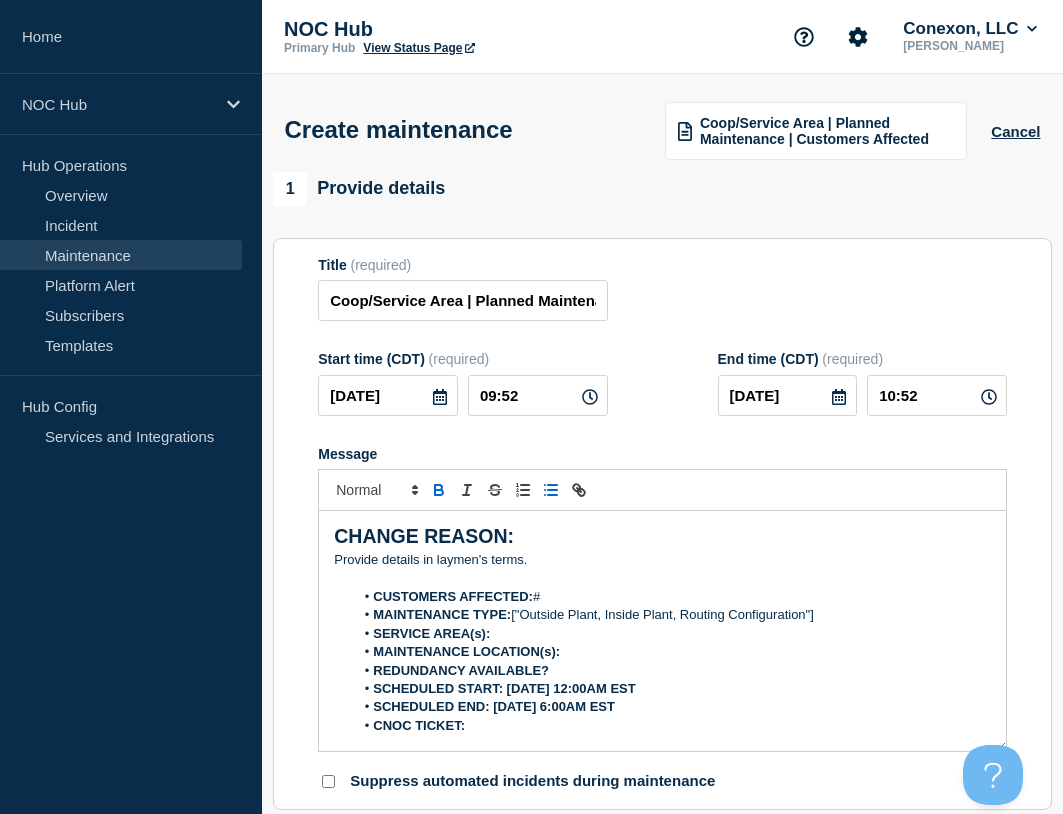 click on "SCHEDULED START: [DATE] 12:00AM EST" at bounding box center (504, 688) 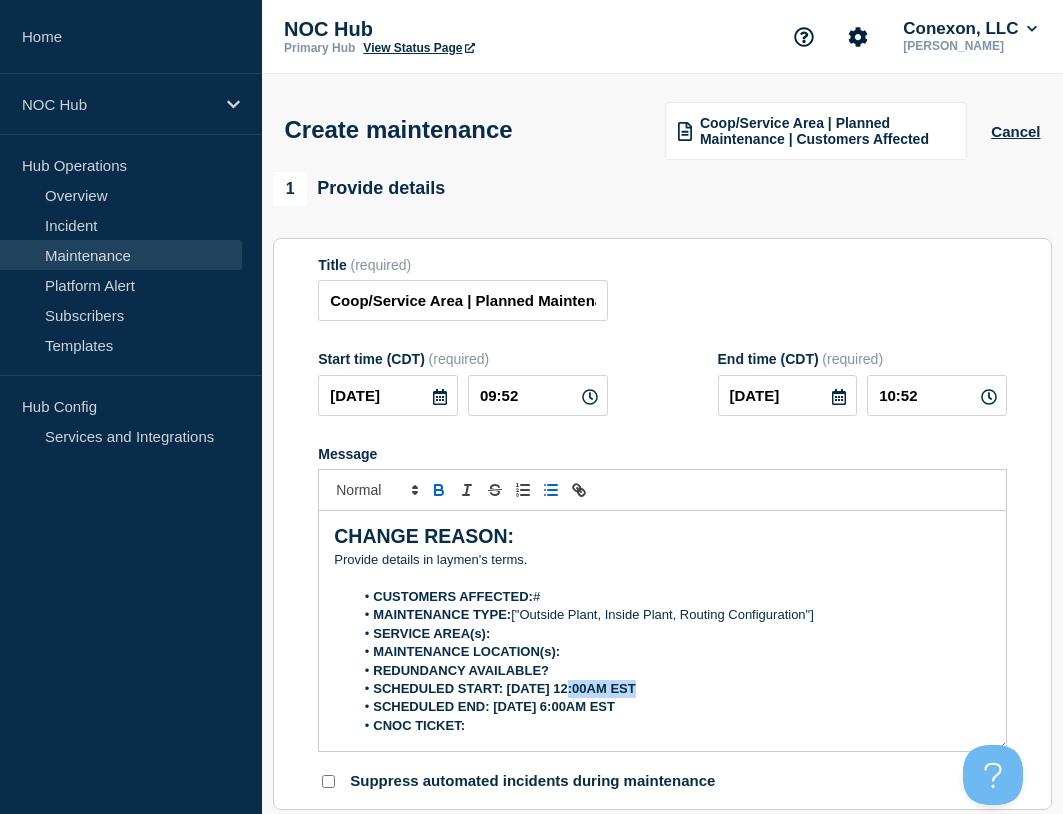 drag, startPoint x: 669, startPoint y: 694, endPoint x: 566, endPoint y: 690, distance: 103.077644 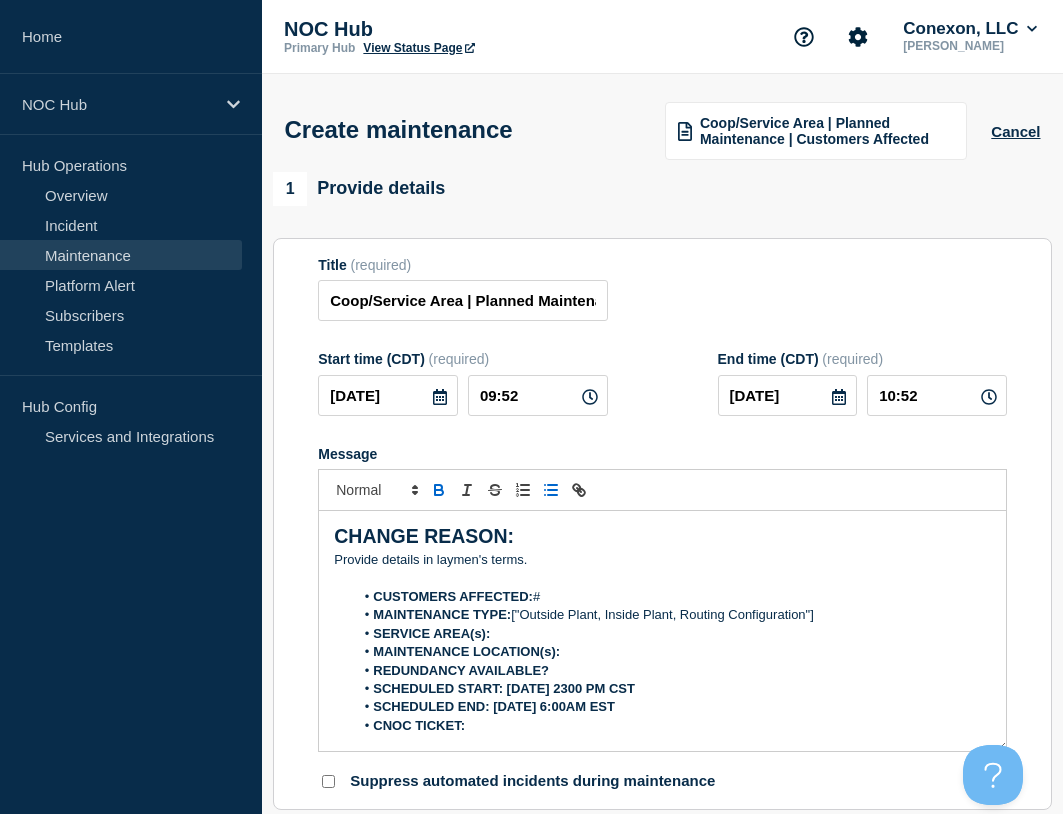 drag, startPoint x: 663, startPoint y: 709, endPoint x: 557, endPoint y: 719, distance: 106.47065 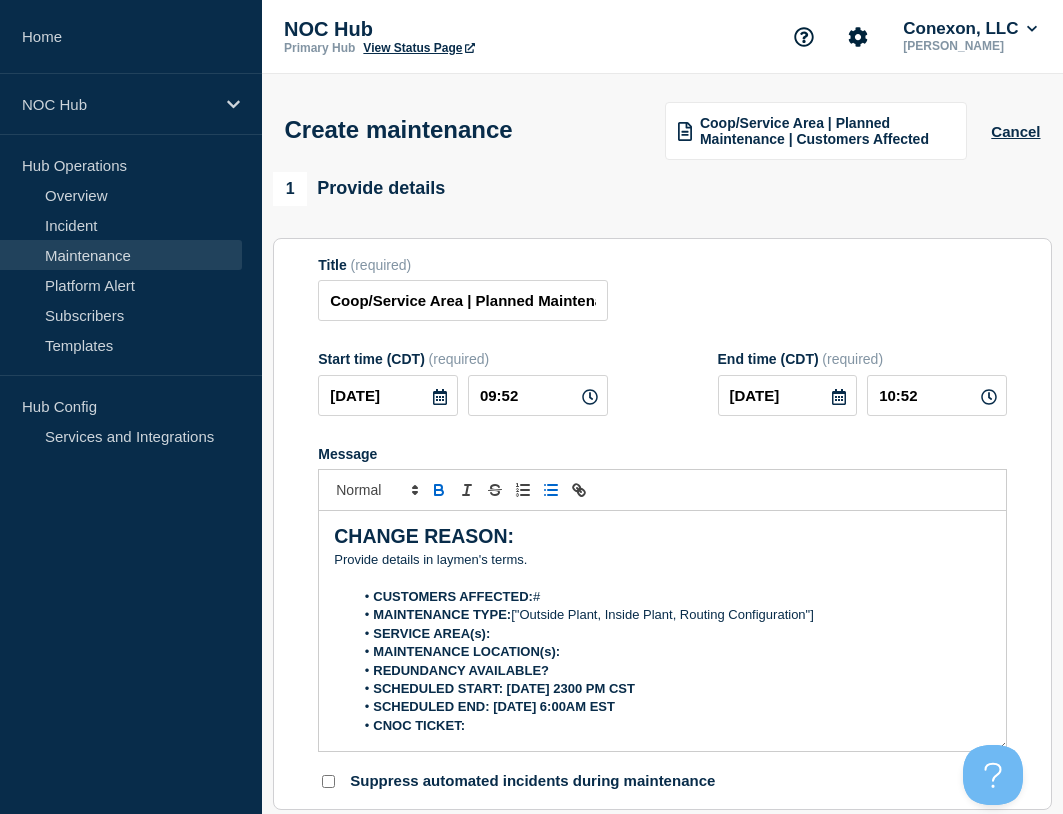 click on "SCHEDULED END: [DATE] 6:00AM EST" at bounding box center [672, 707] 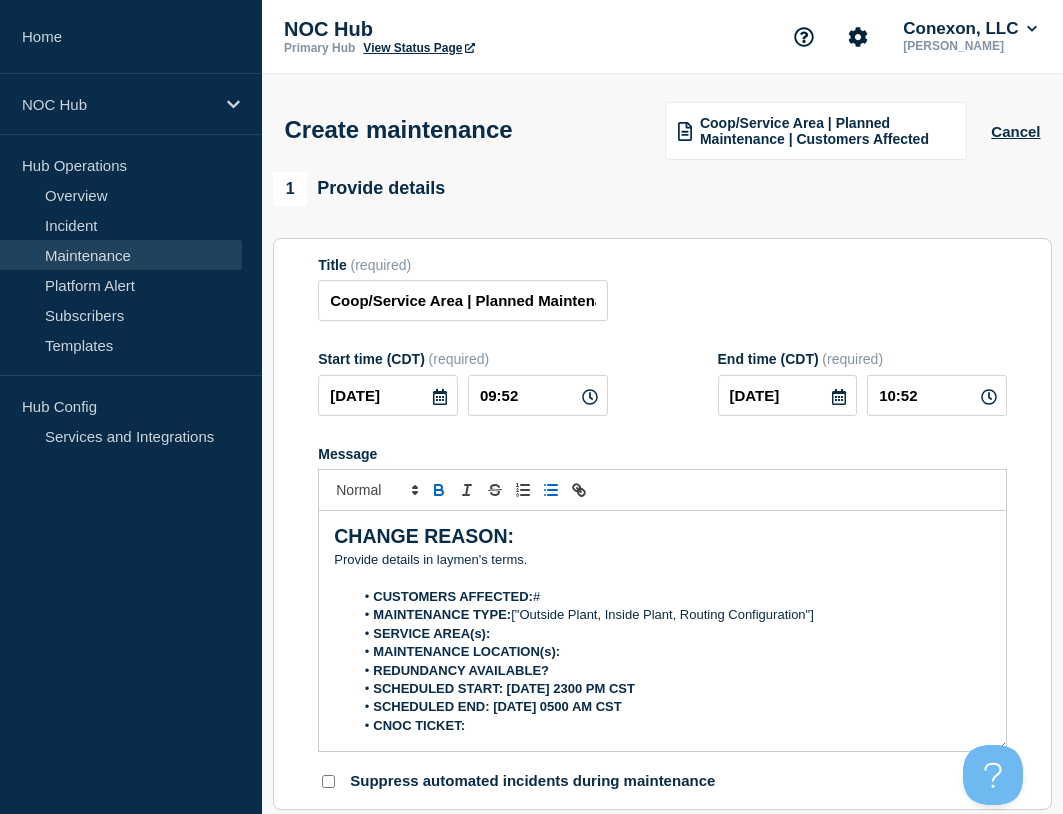 drag, startPoint x: 679, startPoint y: 686, endPoint x: 508, endPoint y: 691, distance: 171.07309 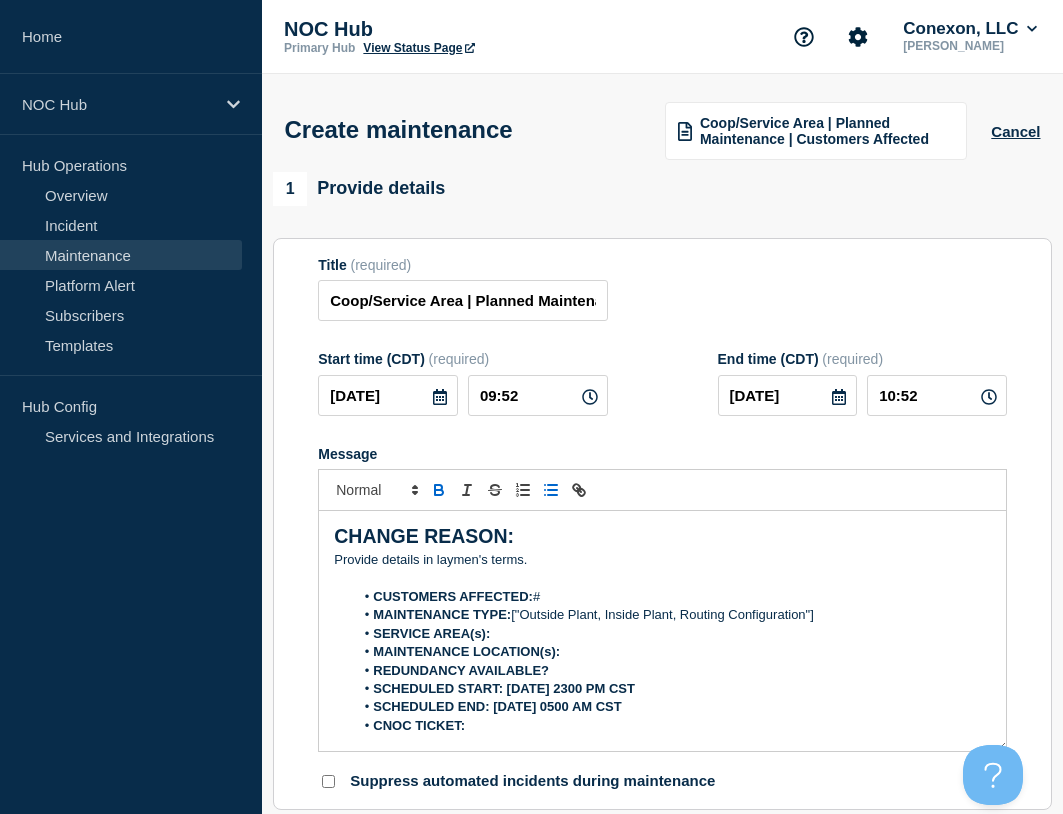 click on "SCHEDULED START: [DATE] 2300 PM CST" at bounding box center [672, 689] 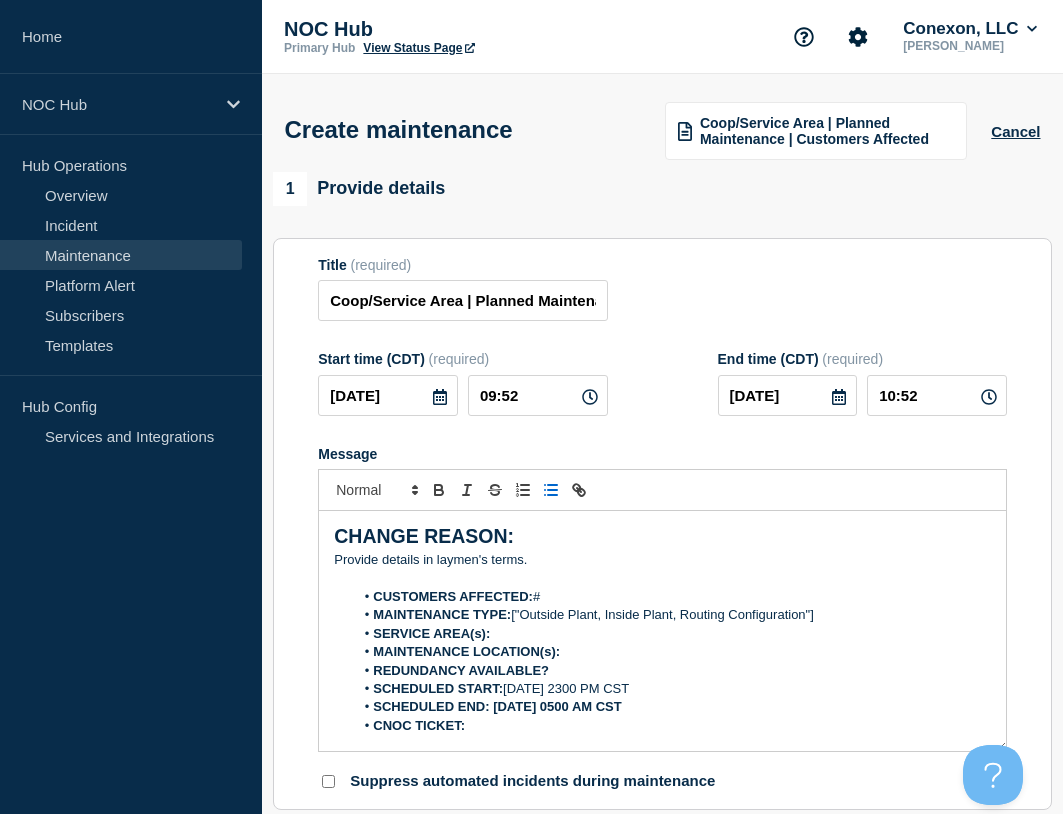 click on "SCHEDULED END: [DATE] 0500 AM CST" at bounding box center (672, 707) 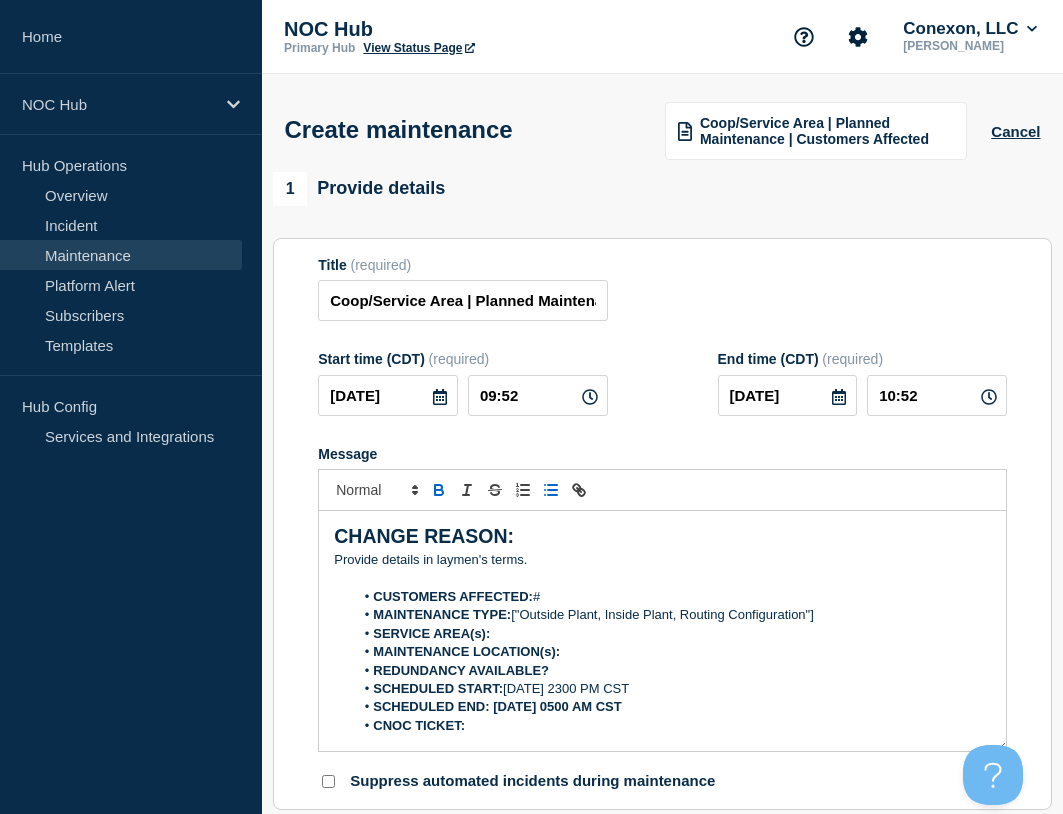 drag, startPoint x: 654, startPoint y: 713, endPoint x: 496, endPoint y: 717, distance: 158.05063 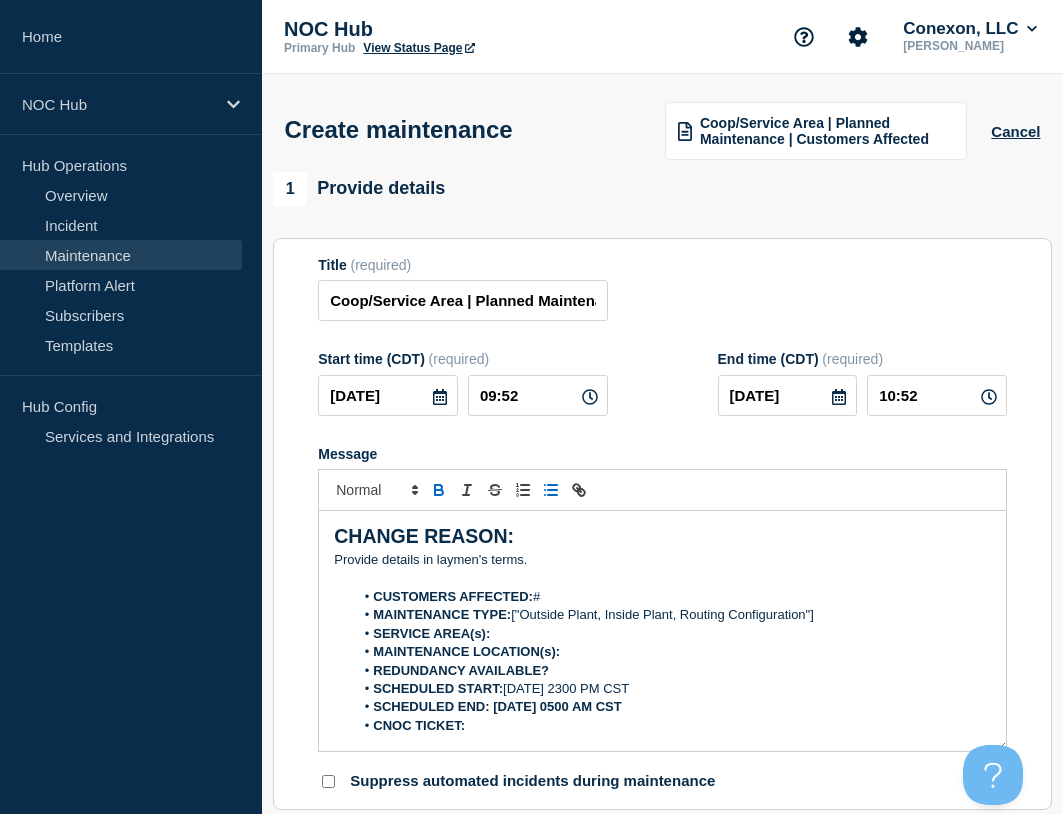 click on "SCHEDULED END: [DATE] 0500 AM CST" at bounding box center [672, 707] 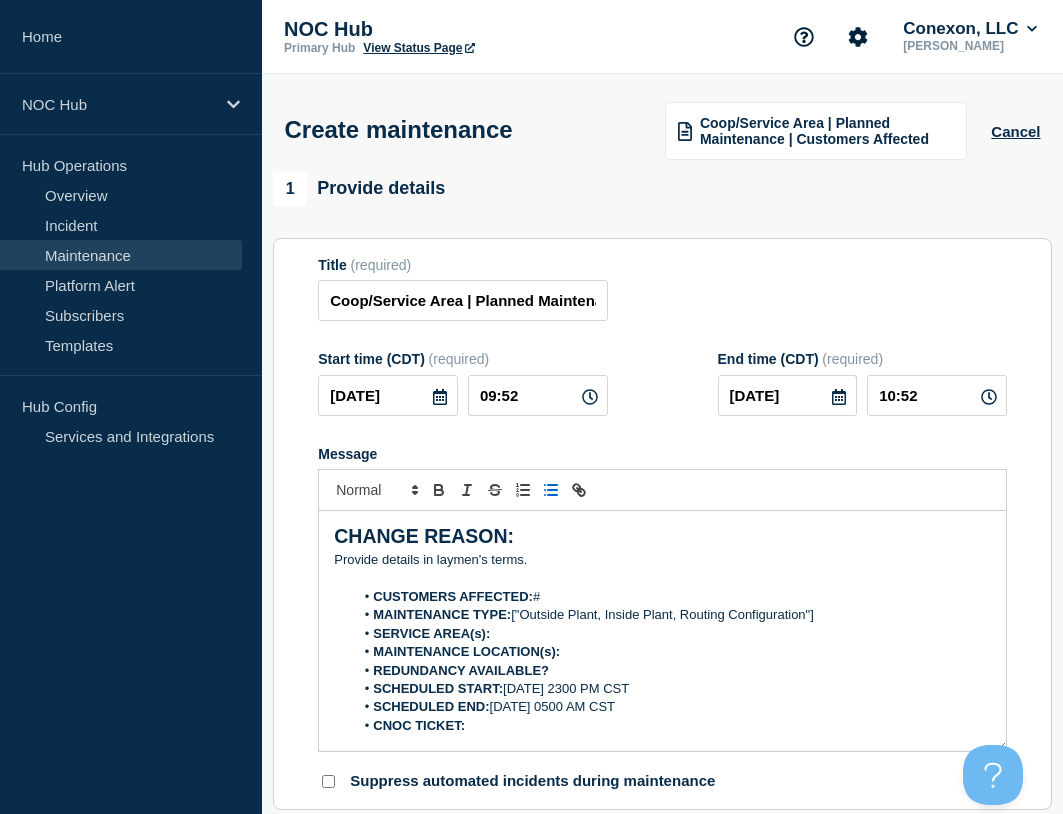 click on "CNOC TICKET:" at bounding box center (672, 726) 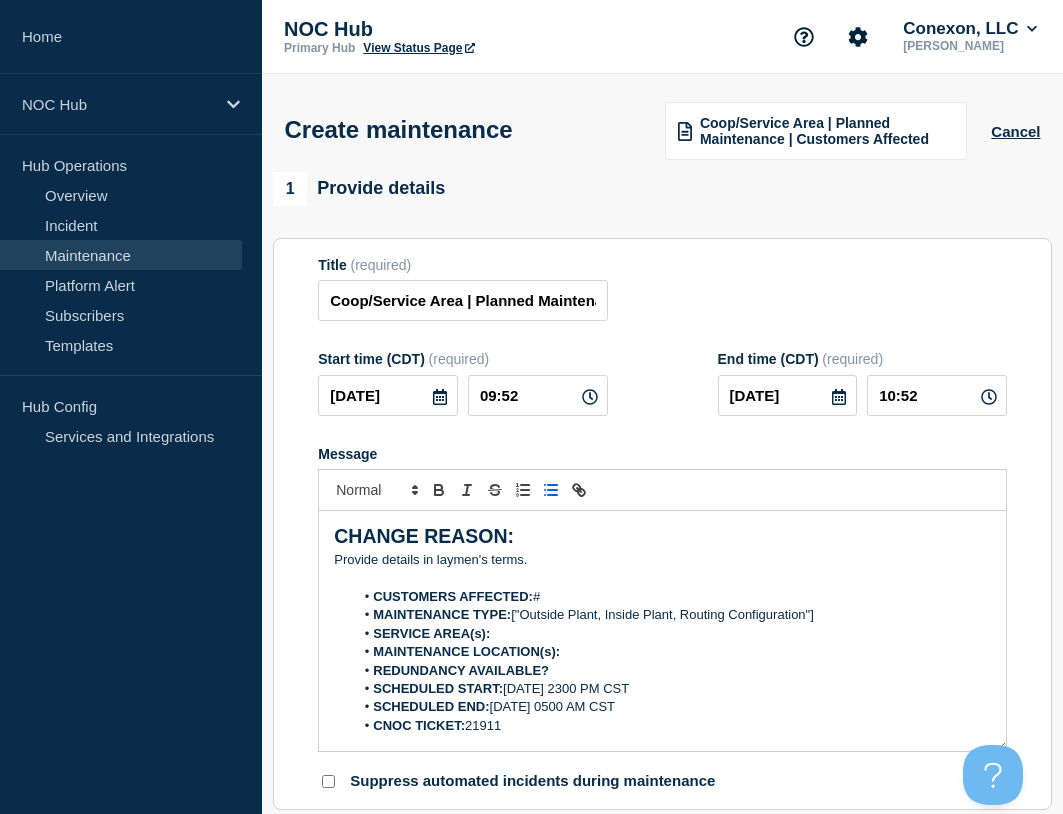 click on "CUSTOMERS AFFECTED:  #" at bounding box center [672, 597] 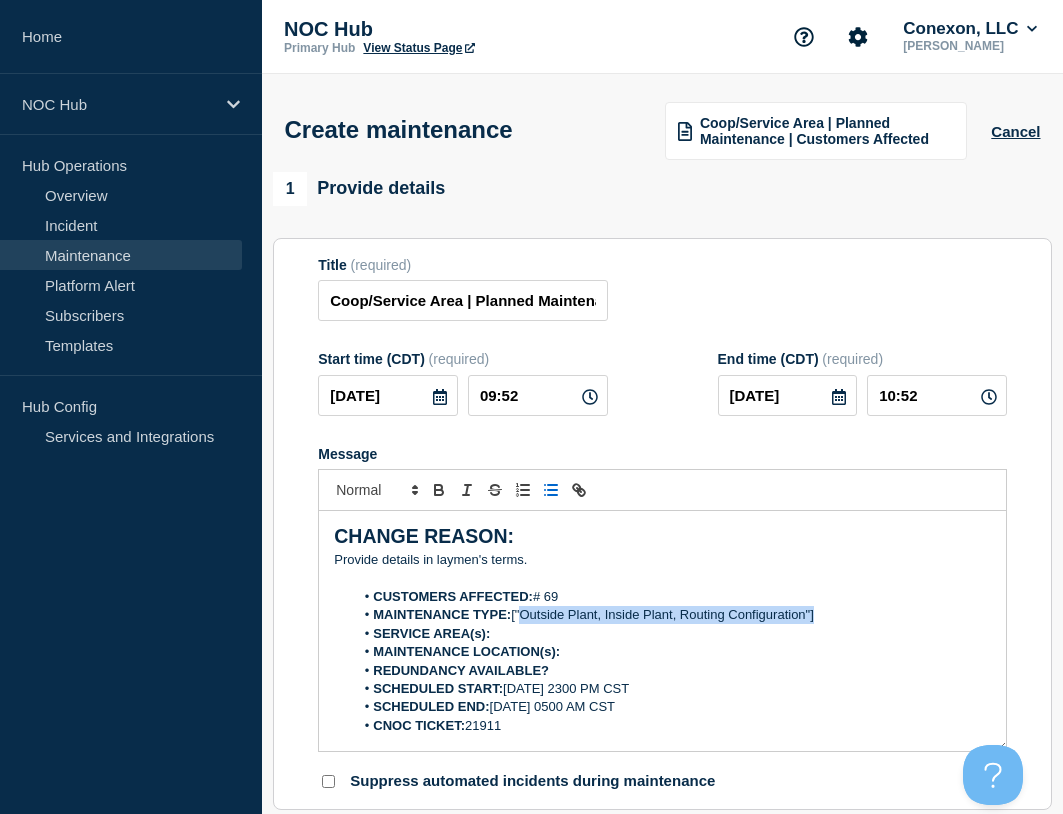 drag, startPoint x: 839, startPoint y: 622, endPoint x: 523, endPoint y: 617, distance: 316.03955 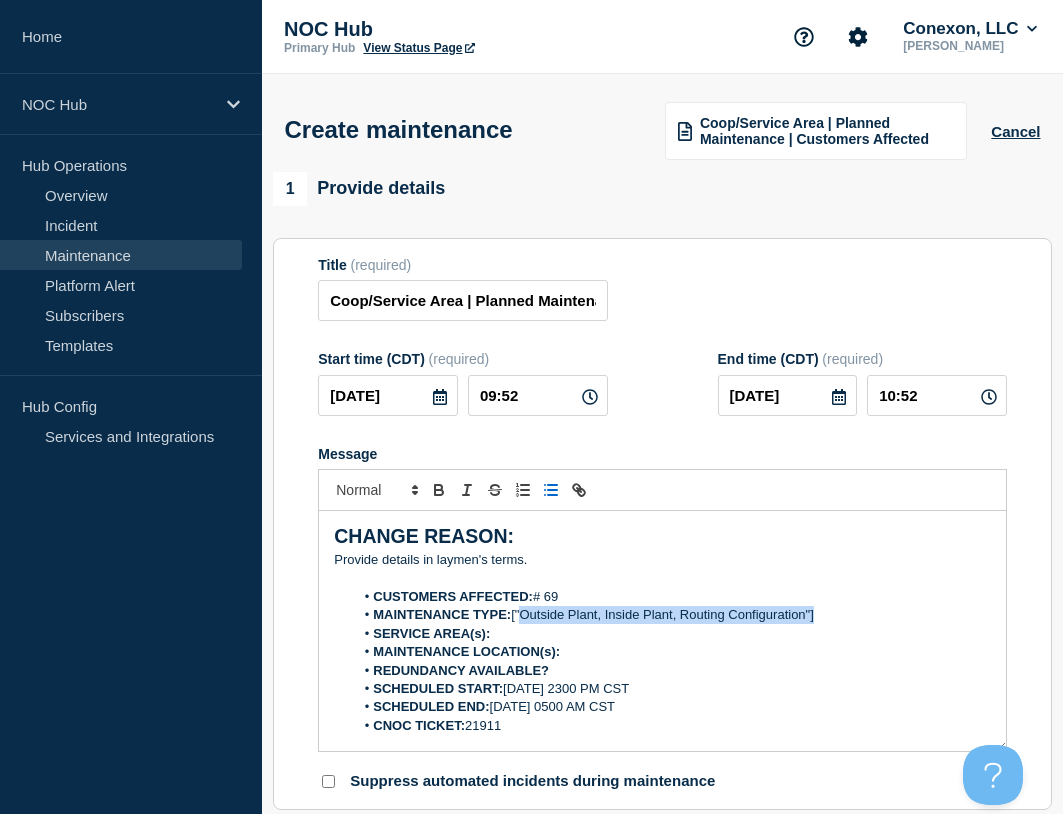 click on "MAINTENANCE TYPE:  ["Outside Plant, Inside Plant, Routing Configuration"]" at bounding box center [672, 615] 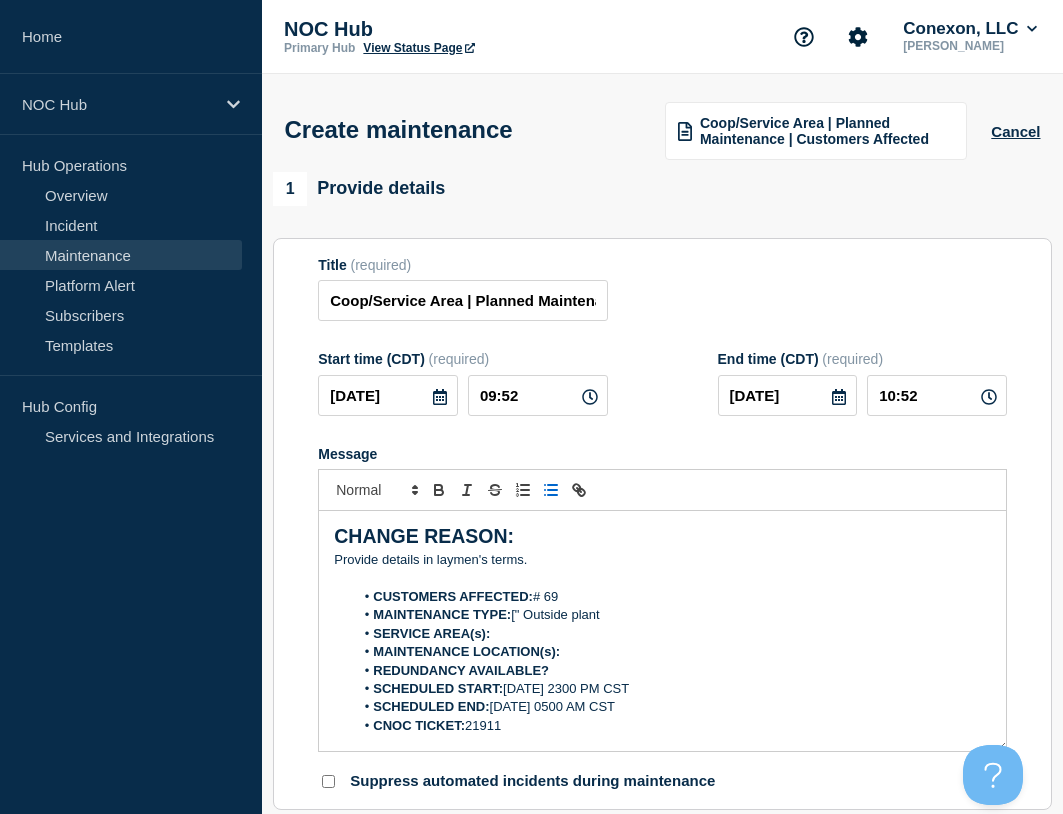 click on "MAINTENANCE TYPE:  [" Outside plant" at bounding box center (672, 615) 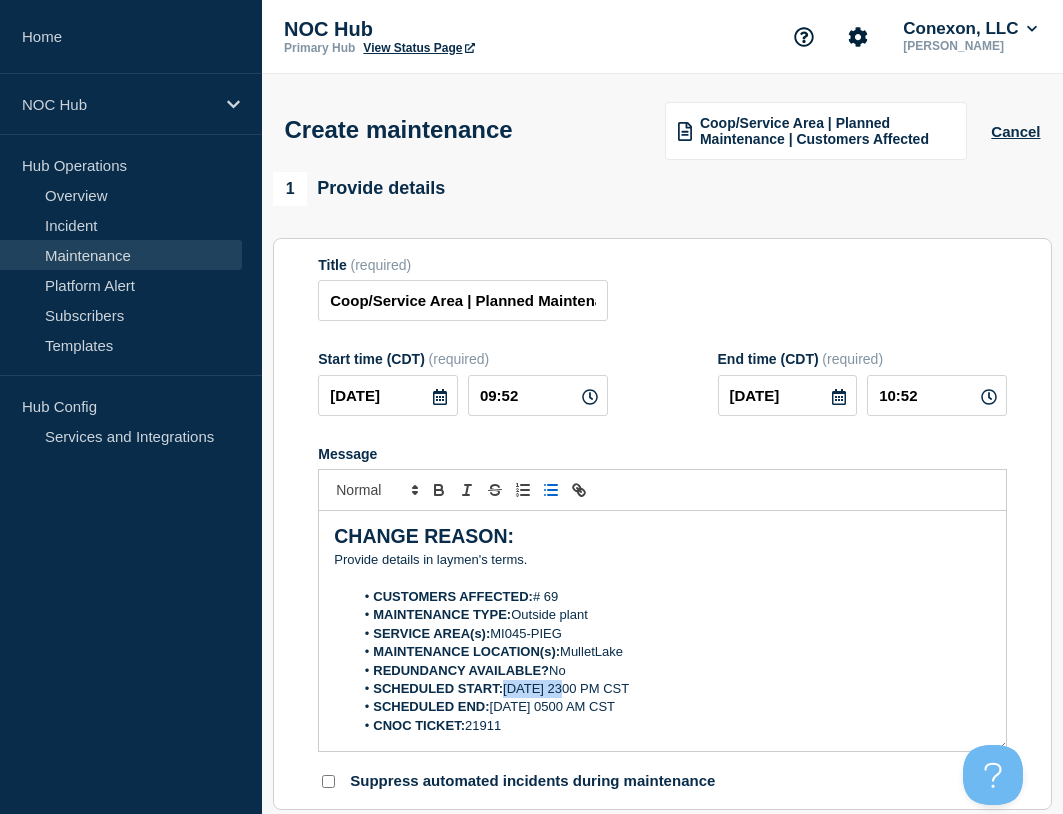 drag, startPoint x: 557, startPoint y: 692, endPoint x: 507, endPoint y: 691, distance: 50.01 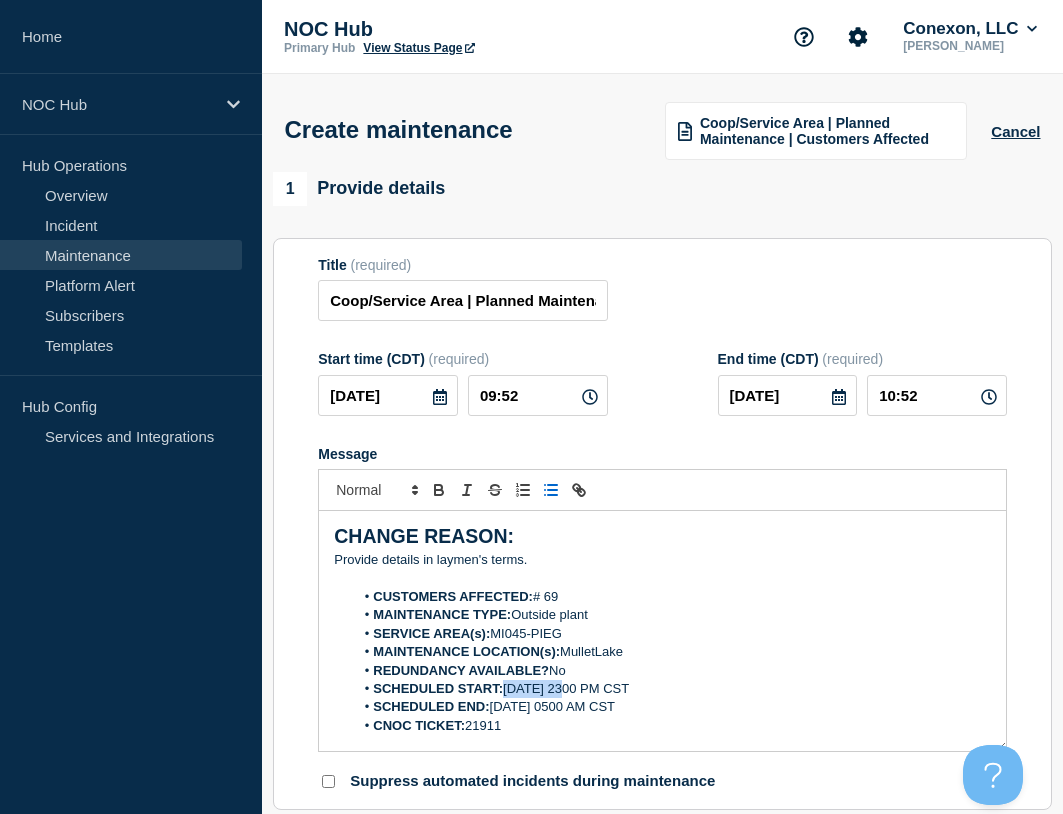click on "SCHEDULED START:  [DATE] 2300 PM CST" at bounding box center (672, 689) 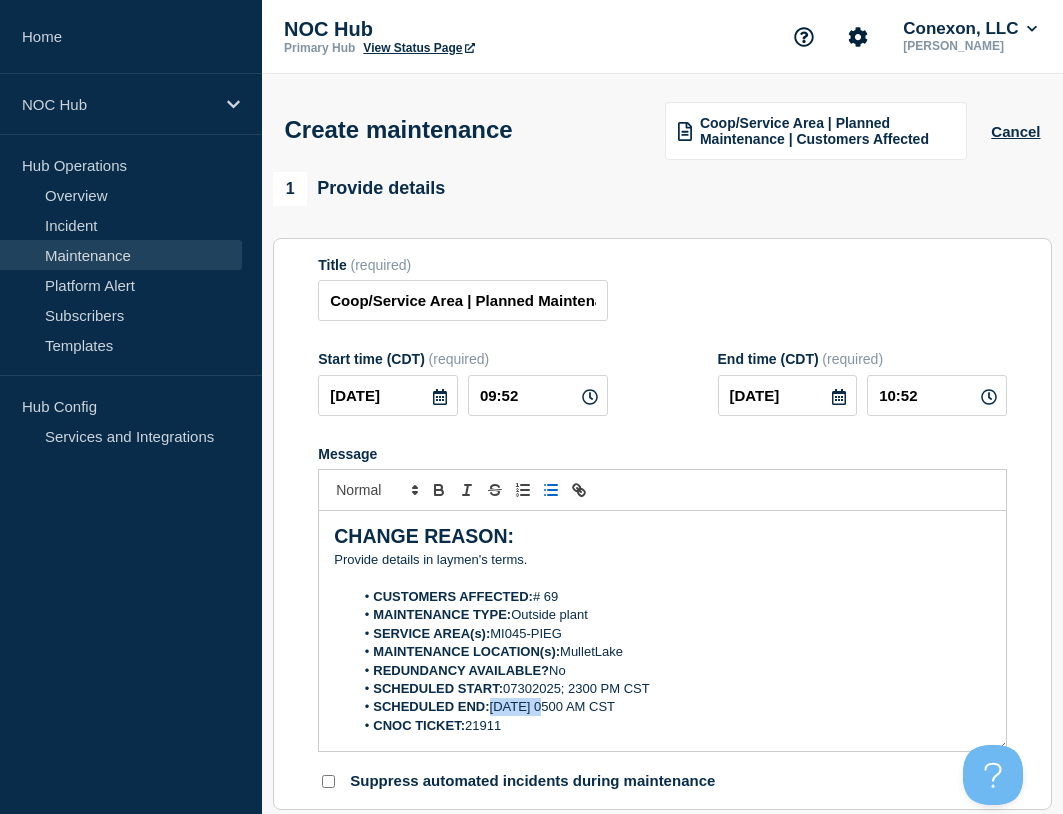 drag, startPoint x: 547, startPoint y: 712, endPoint x: 495, endPoint y: 714, distance: 52.03845 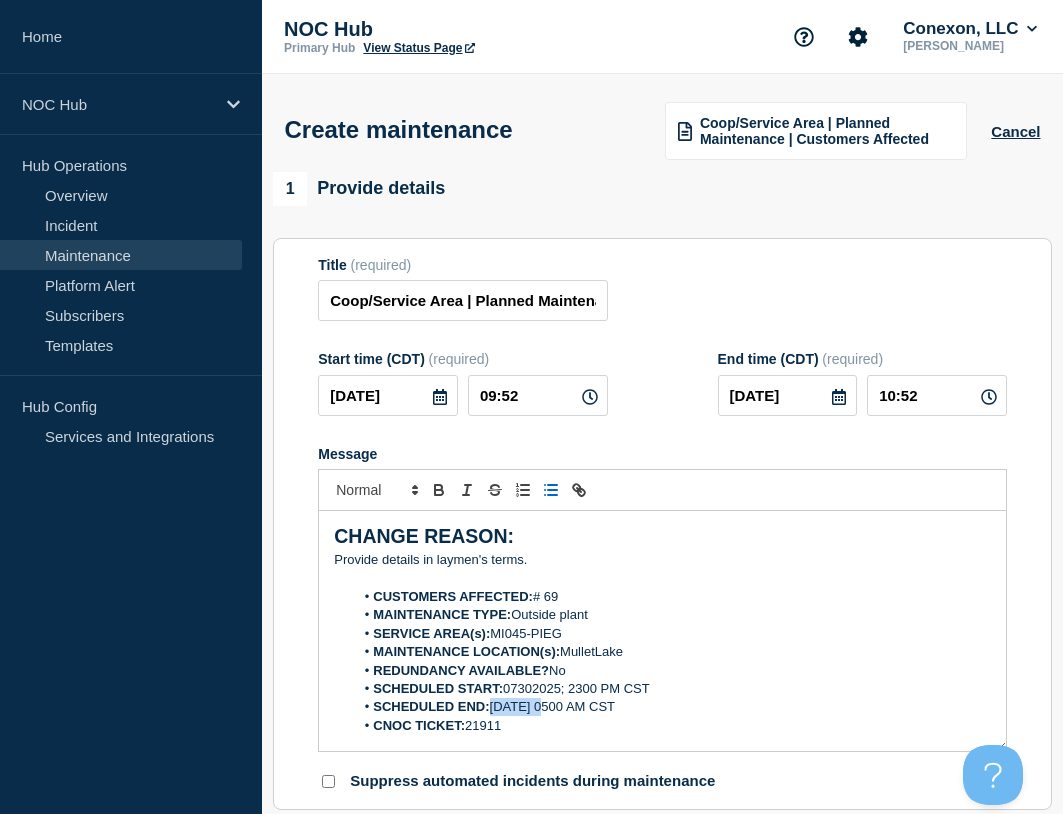 click on "SCHEDULED END:  [DATE] 0500 AM CST" at bounding box center [672, 707] 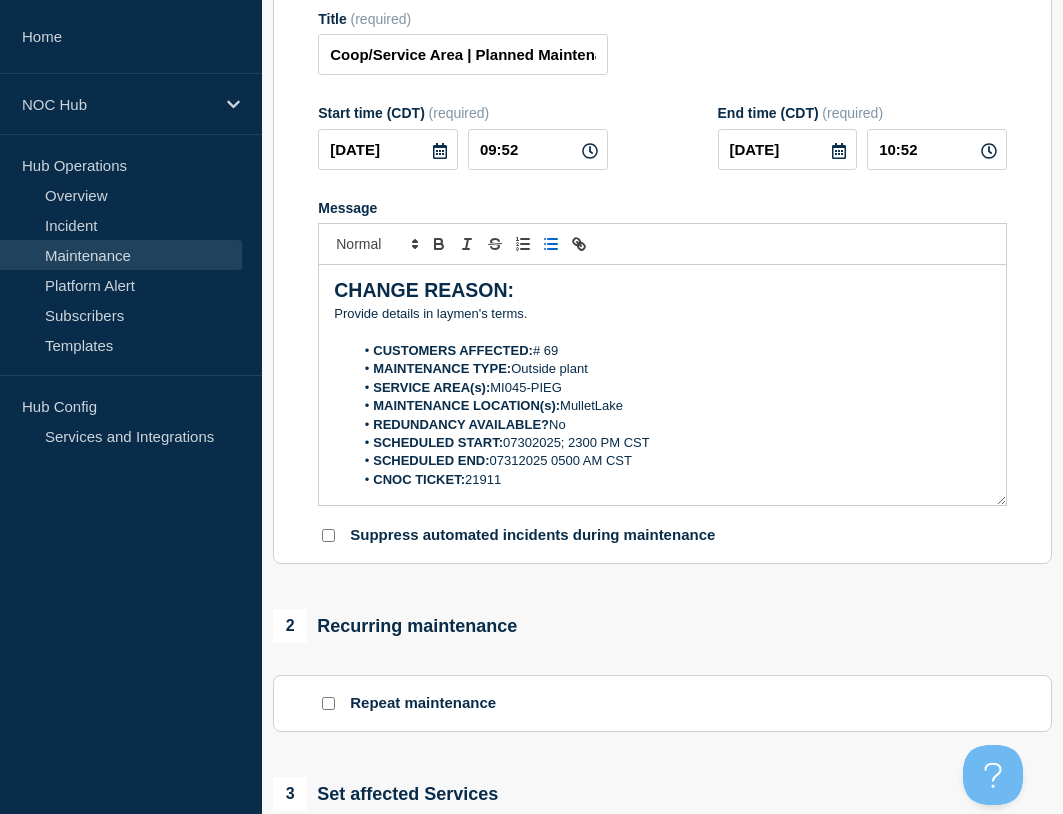 scroll, scrollTop: 300, scrollLeft: 0, axis: vertical 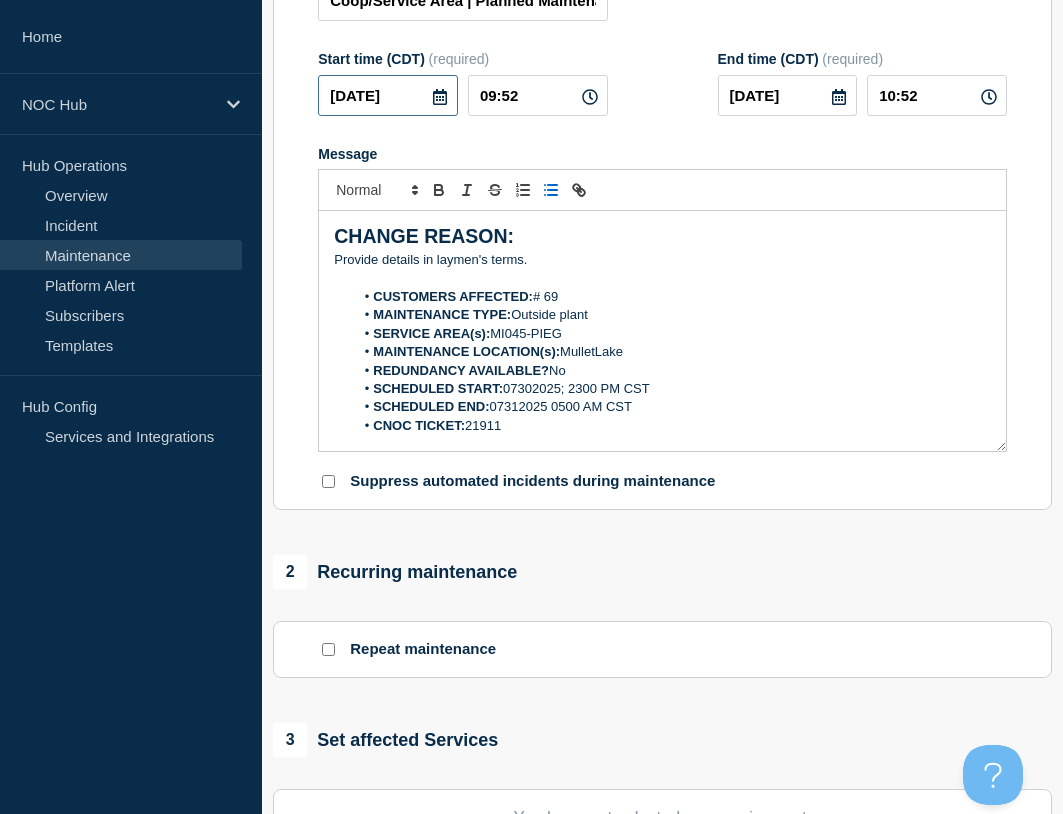 click on "[DATE]" at bounding box center (388, 95) 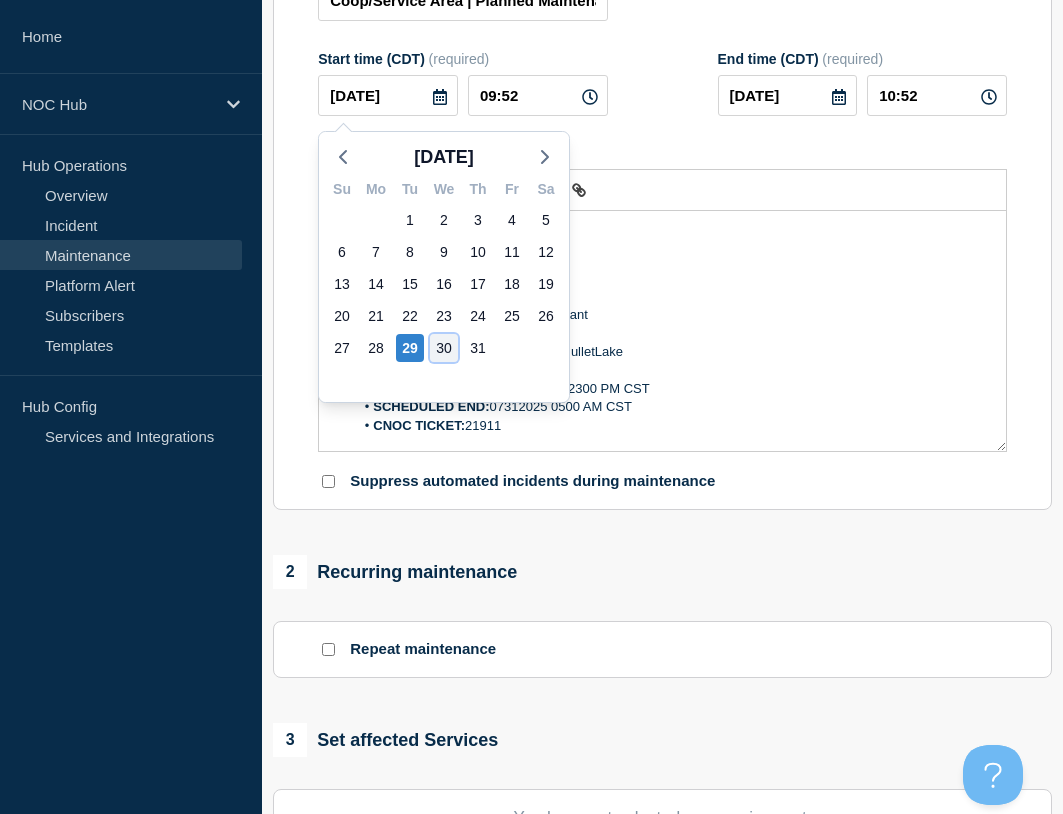 click on "30" 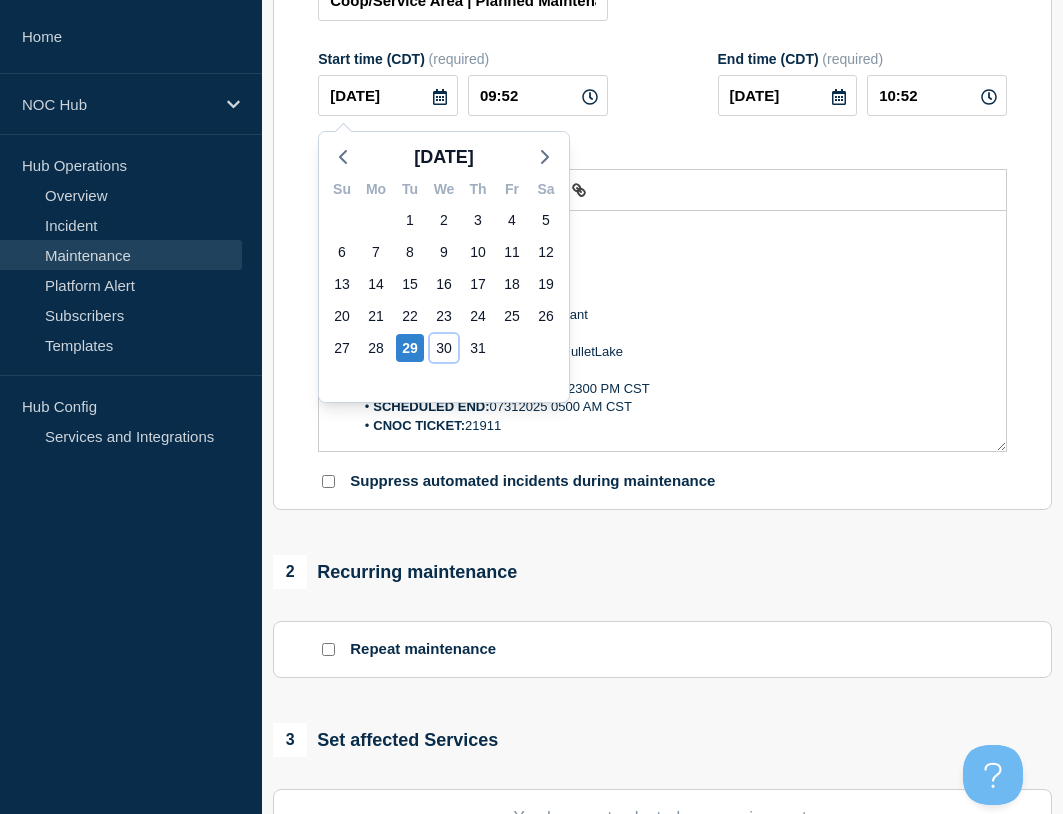 type on "[DATE]" 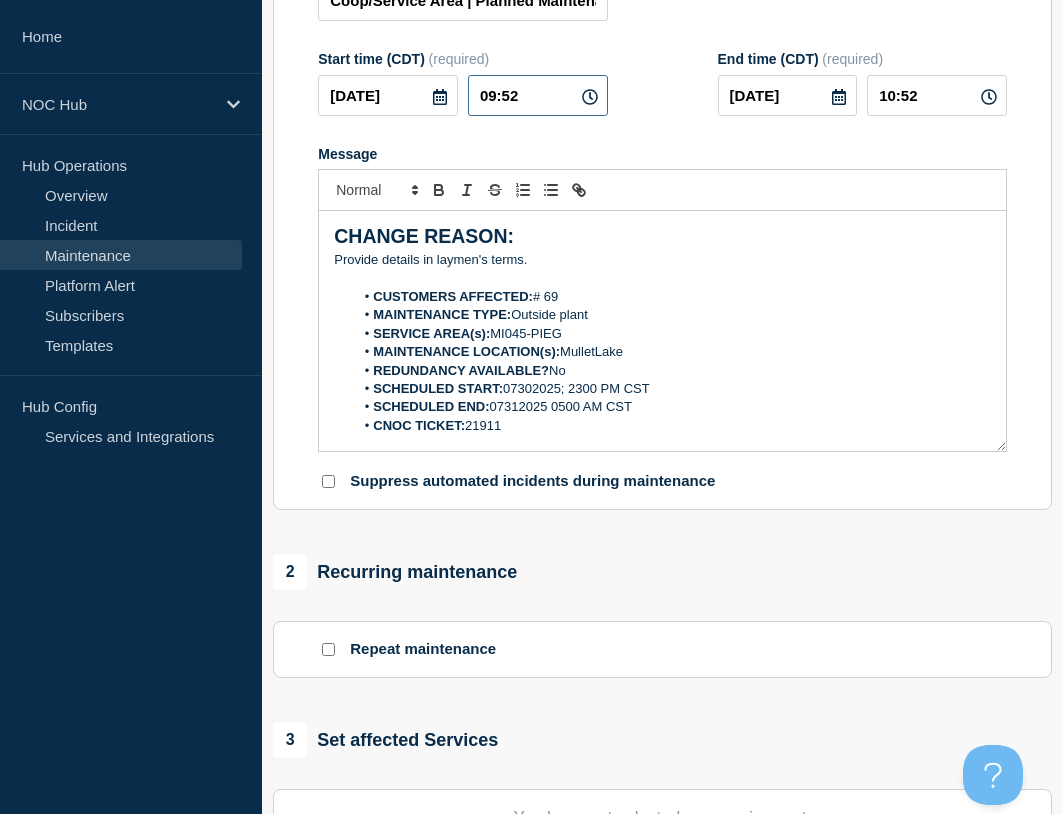 drag, startPoint x: 534, startPoint y: 104, endPoint x: 421, endPoint y: 109, distance: 113.110565 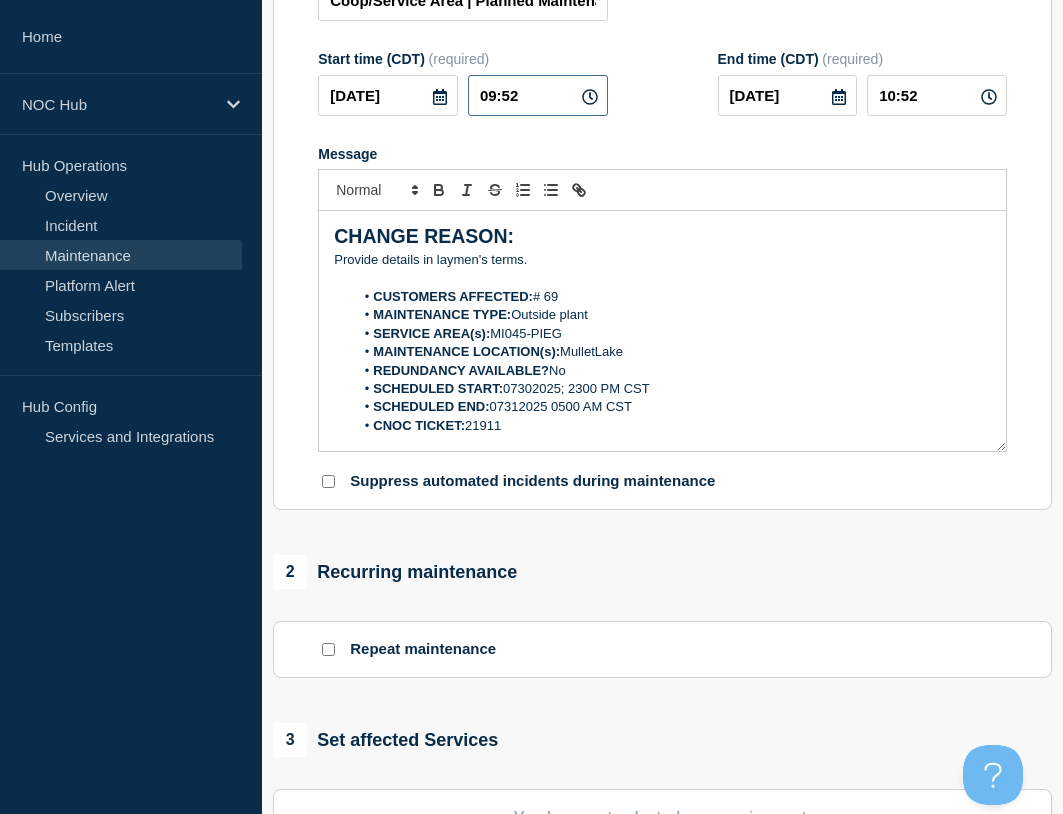 click on "[DATE] 09:52" at bounding box center [462, 95] 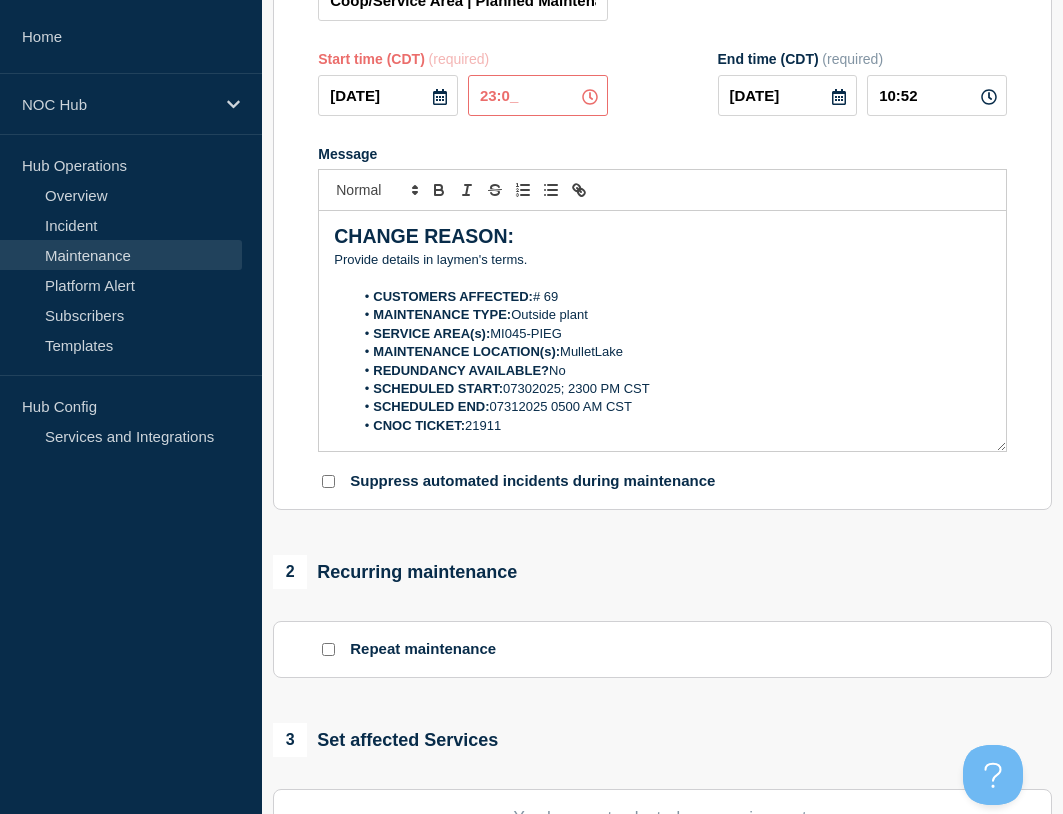 type on "23:00" 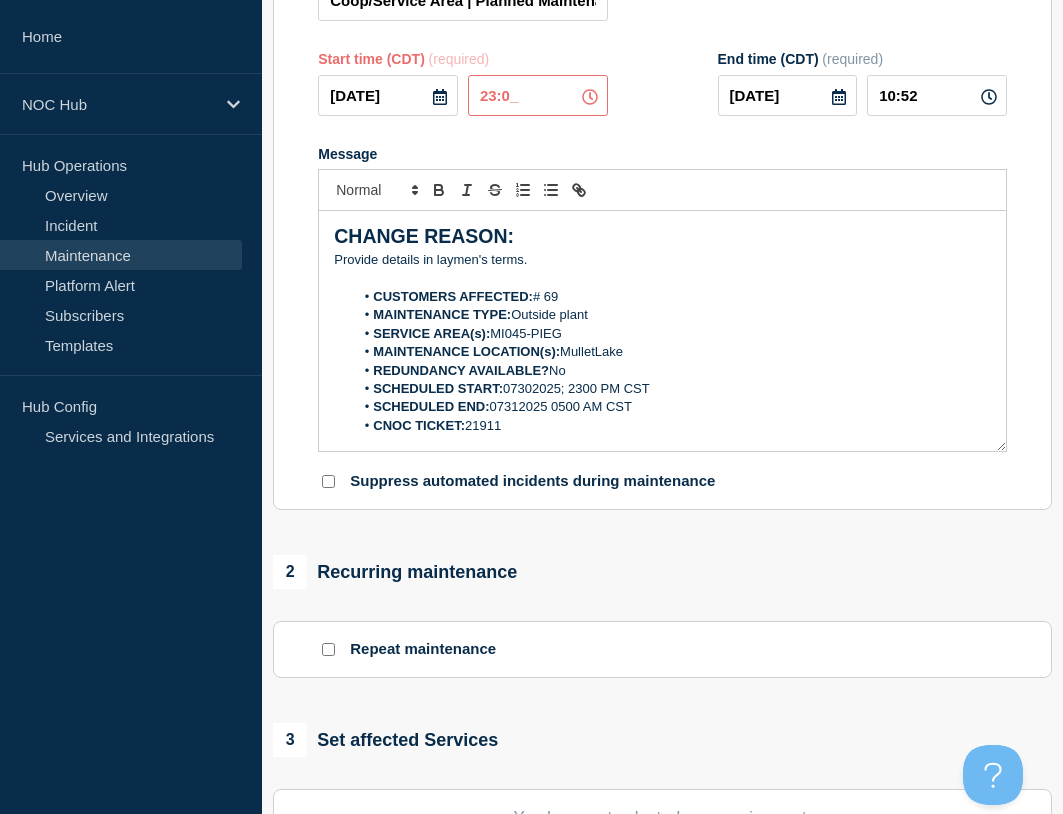 type on "[DATE]" 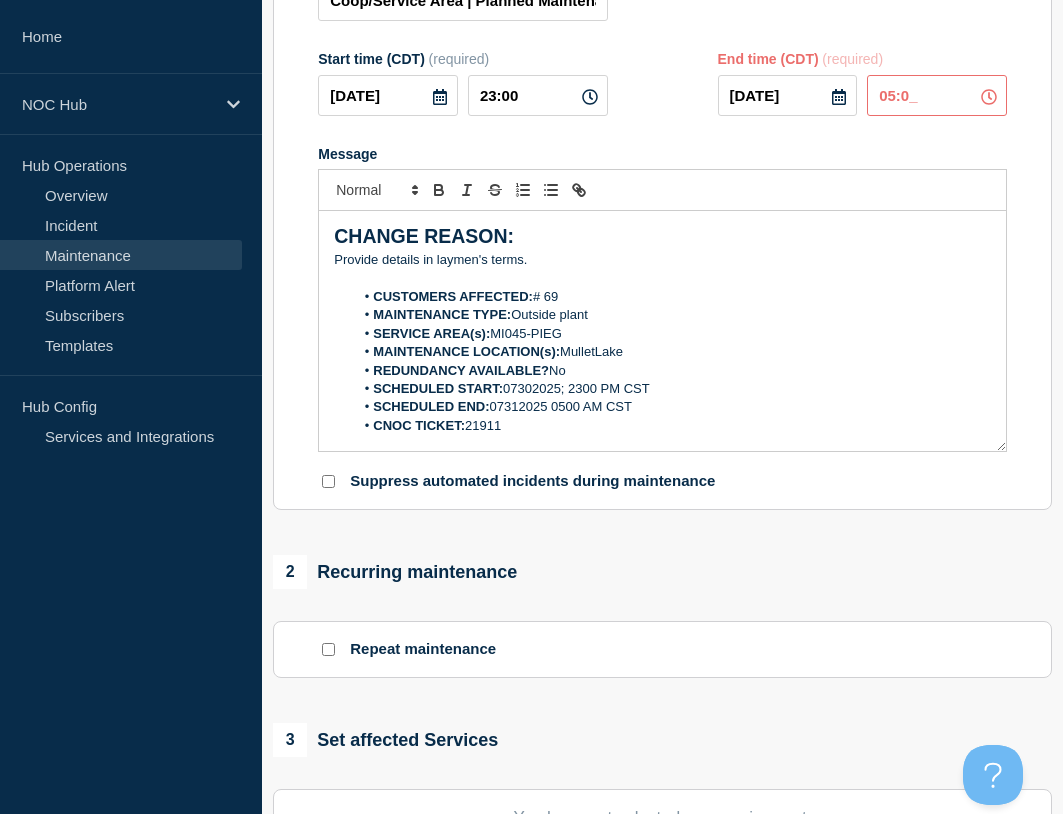 type on "05:00" 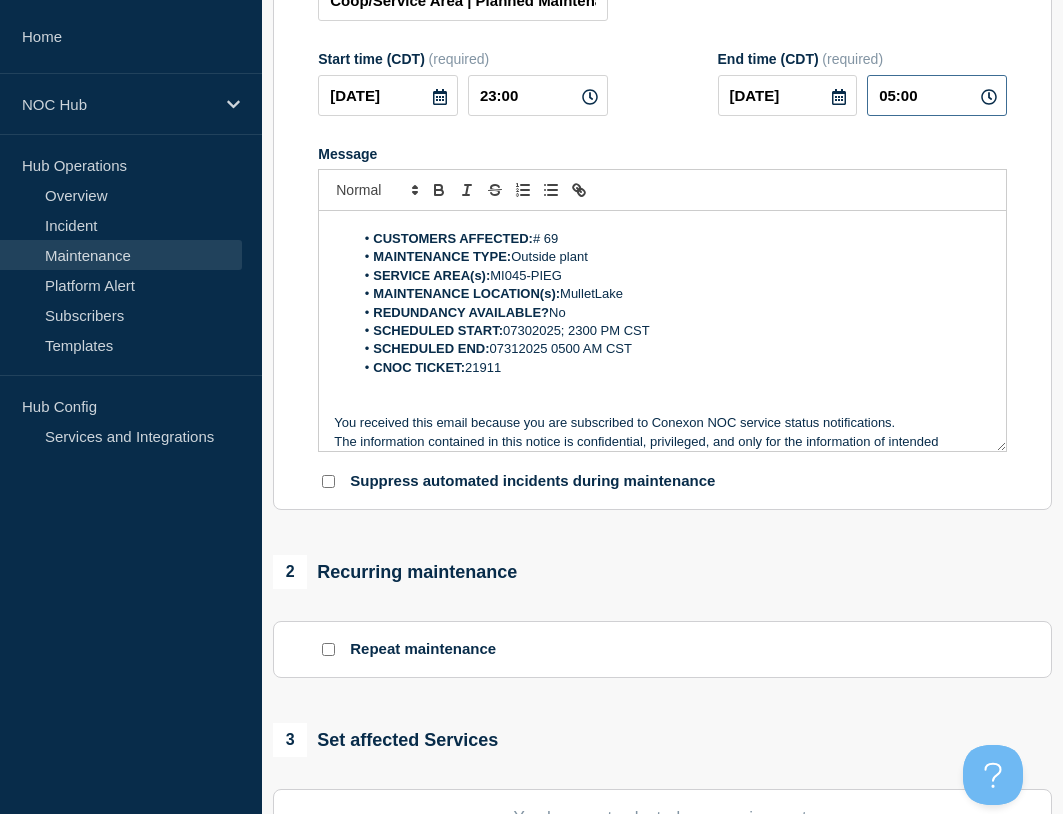 scroll, scrollTop: 107, scrollLeft: 0, axis: vertical 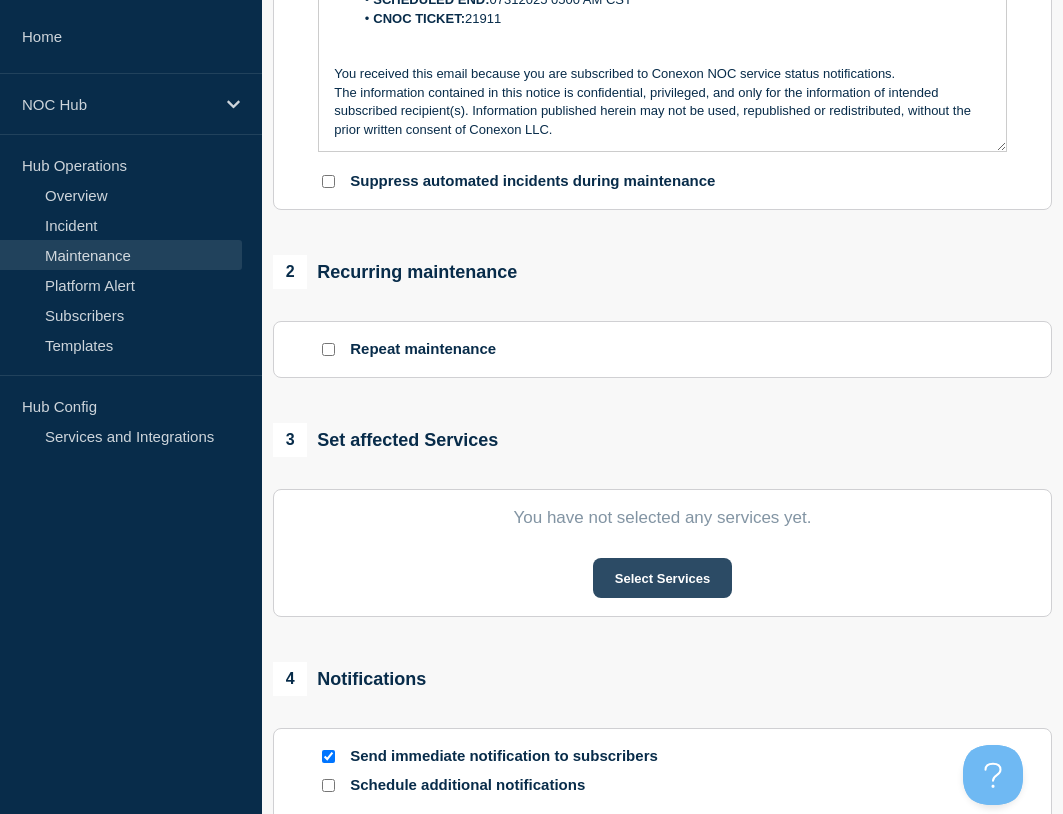 click on "Select Services" at bounding box center (662, 578) 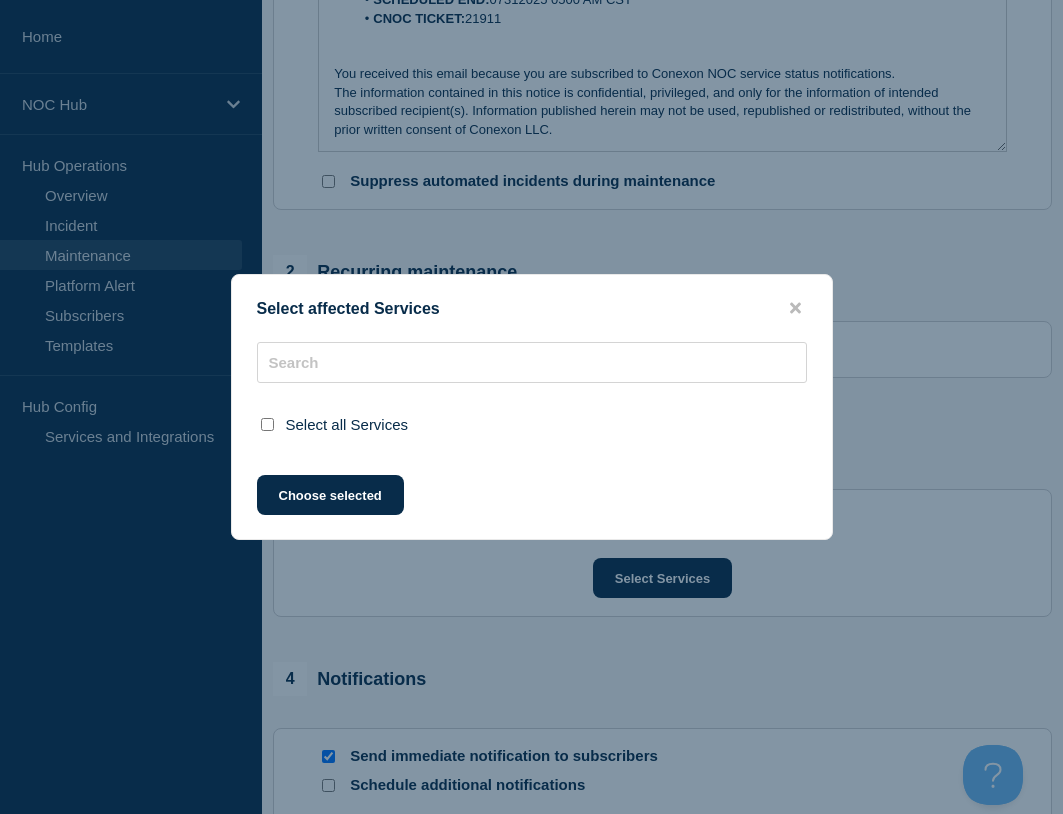 type 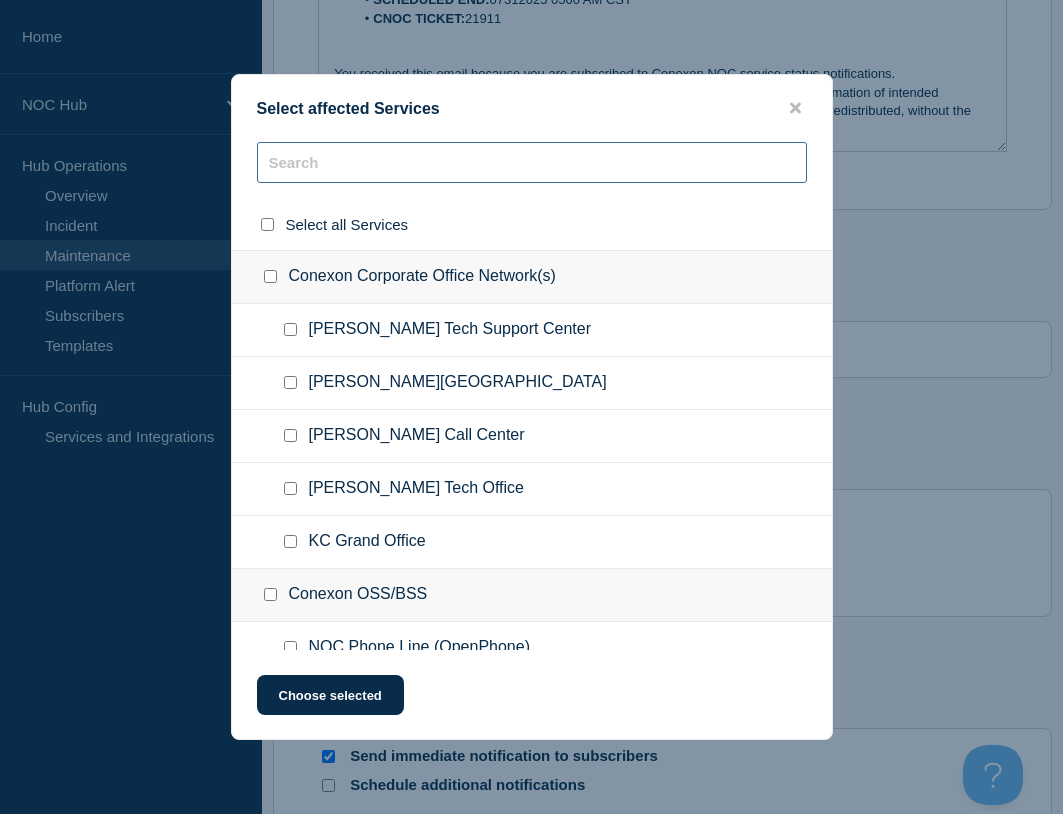 click at bounding box center (532, 162) 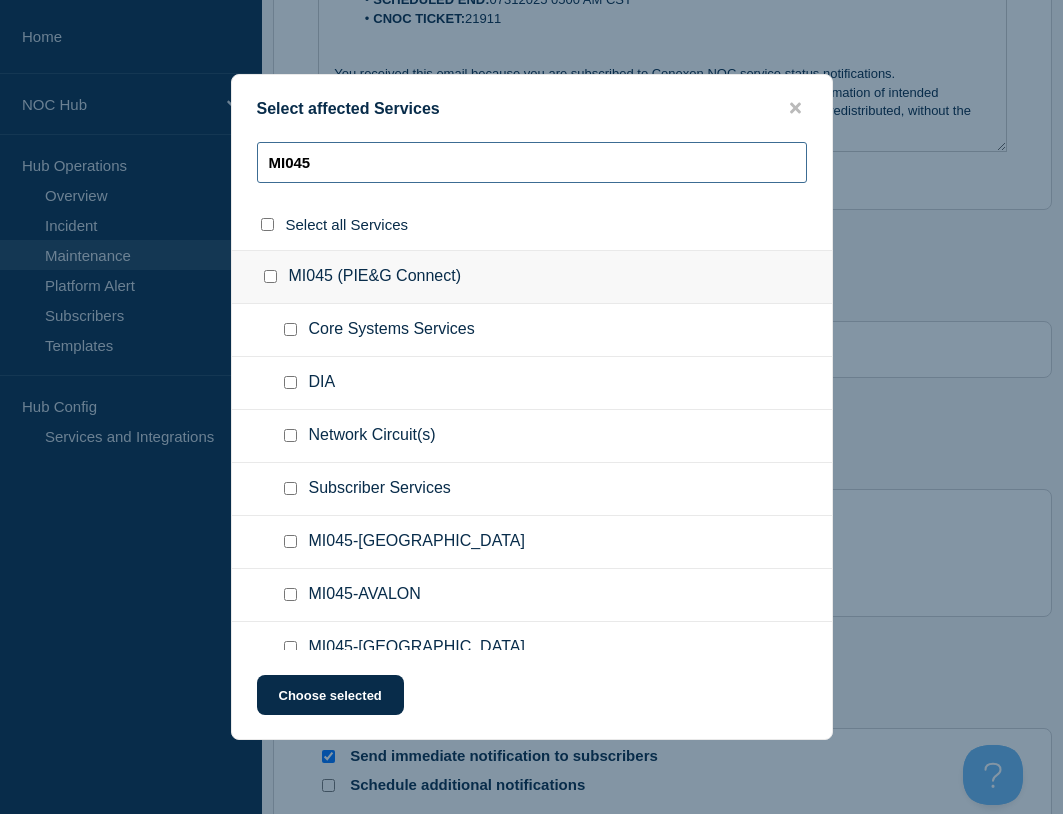 type on "MI045" 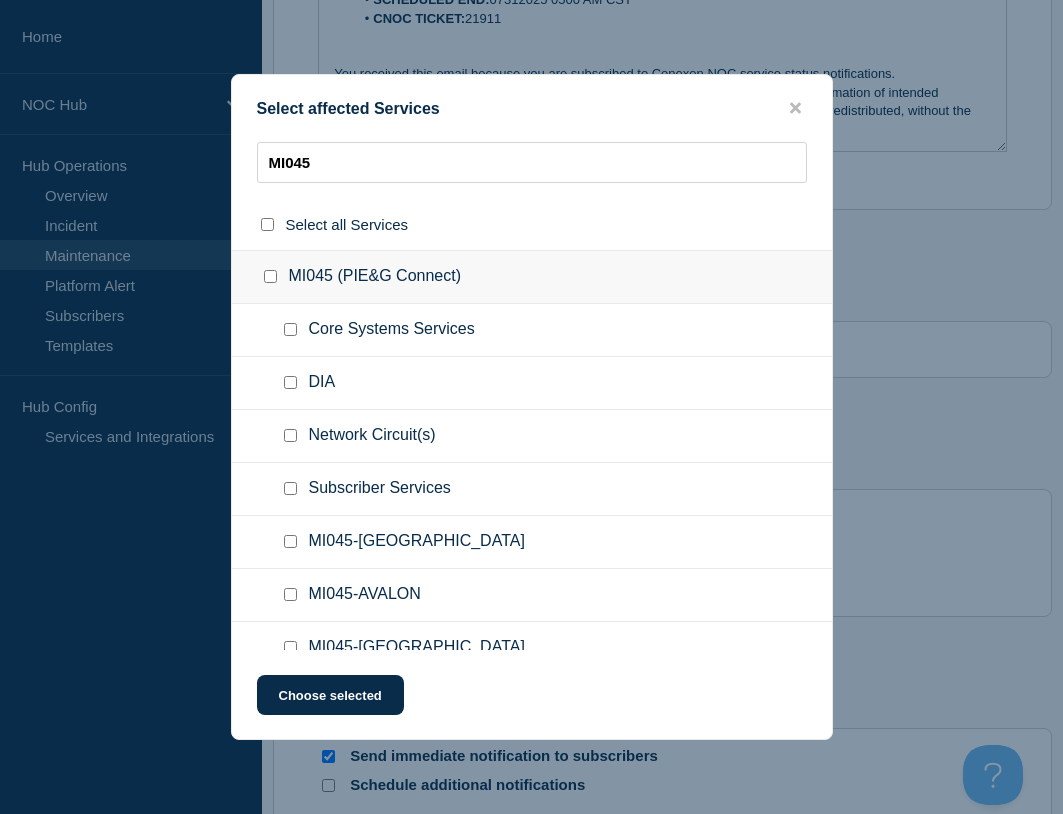 click at bounding box center (290, 329) 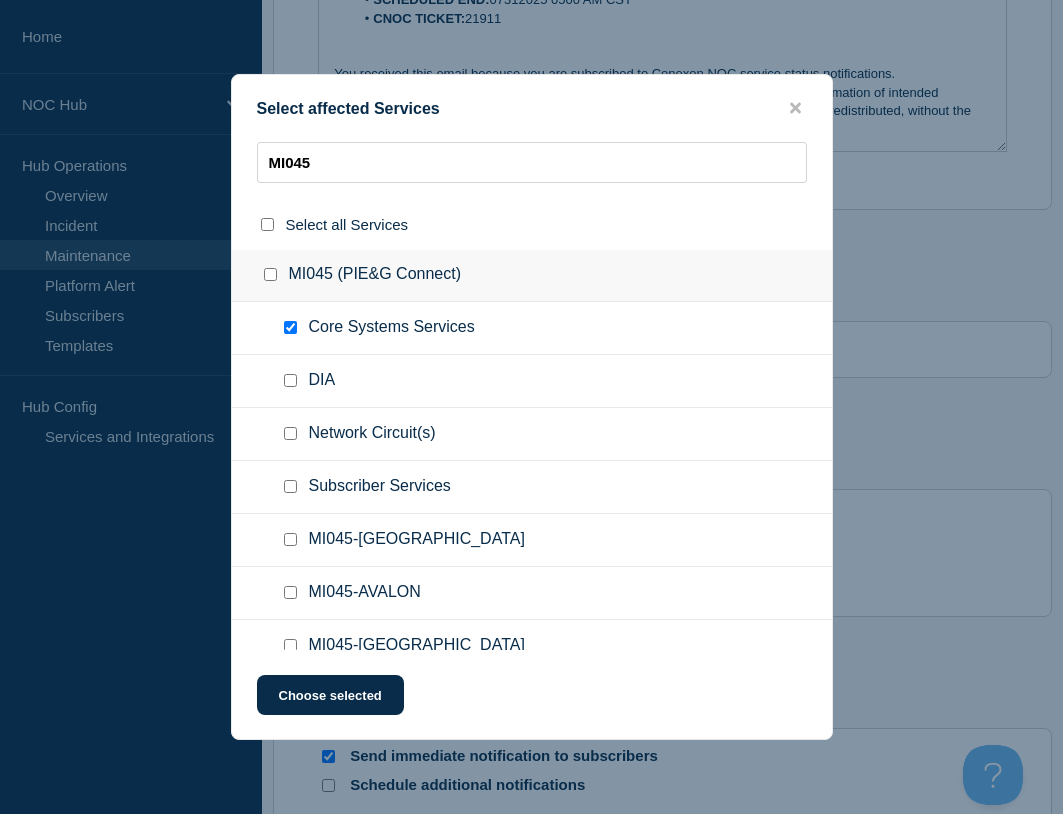 scroll, scrollTop: 0, scrollLeft: 0, axis: both 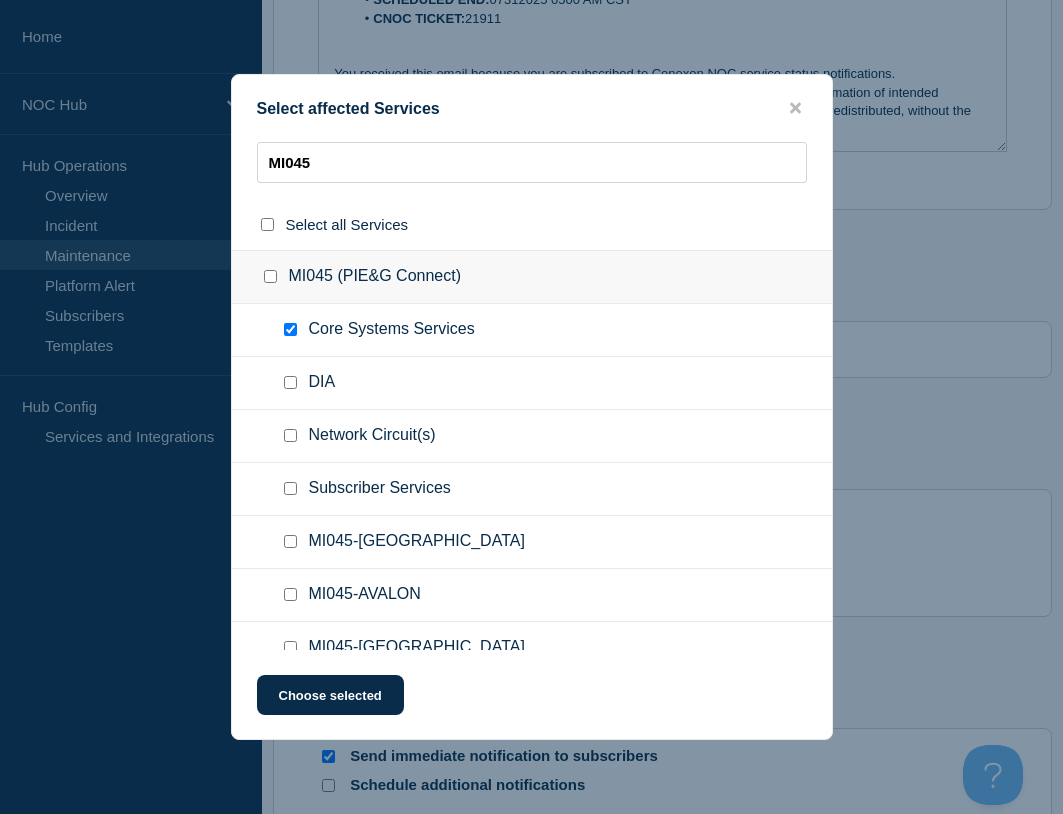 click at bounding box center [290, 329] 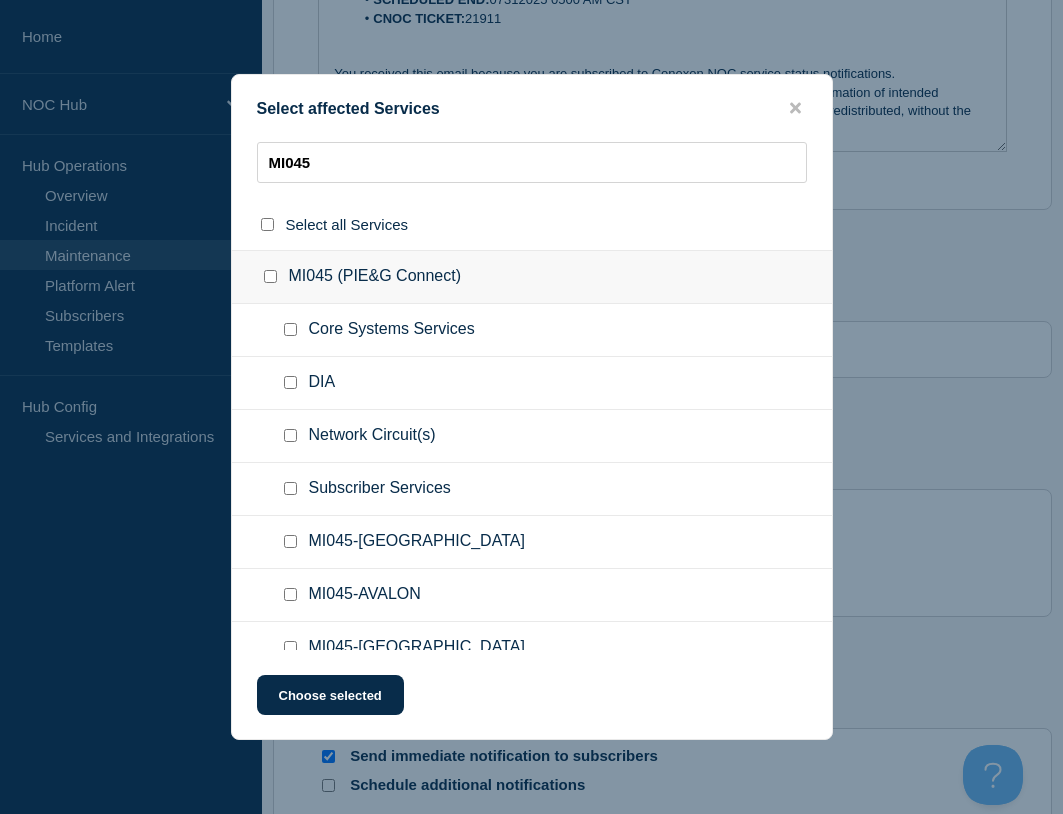 click at bounding box center [290, 488] 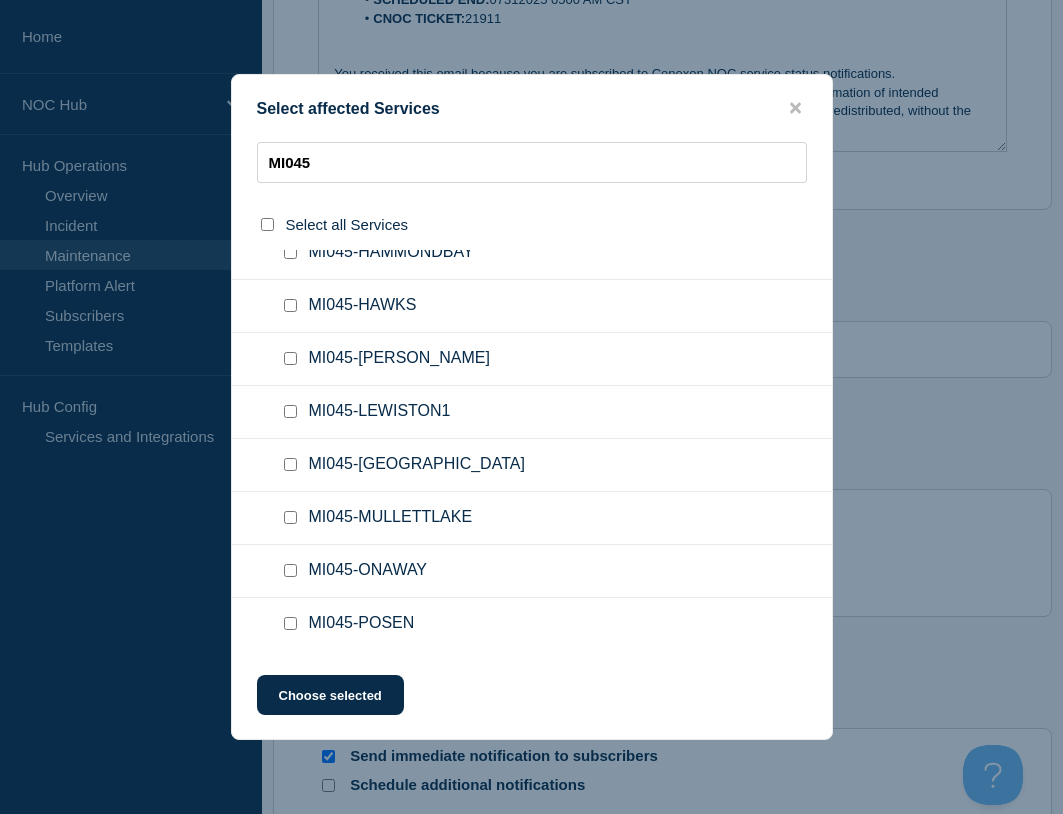 scroll, scrollTop: 608, scrollLeft: 0, axis: vertical 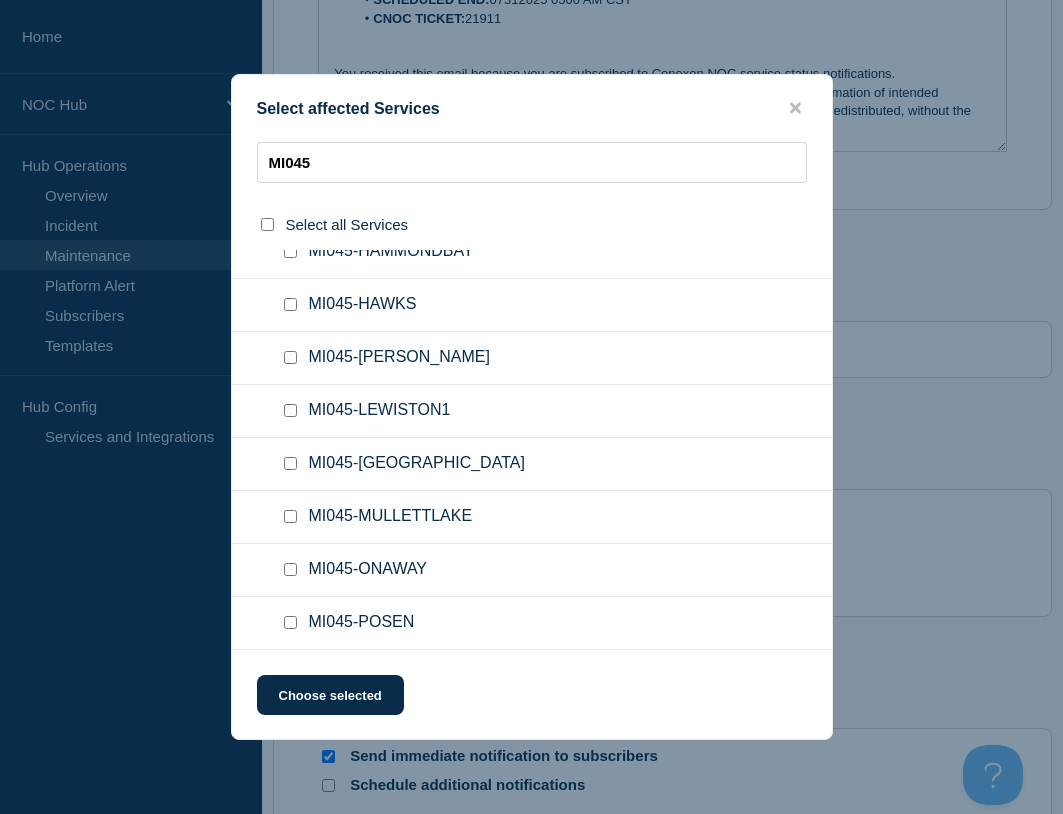 click at bounding box center (290, 516) 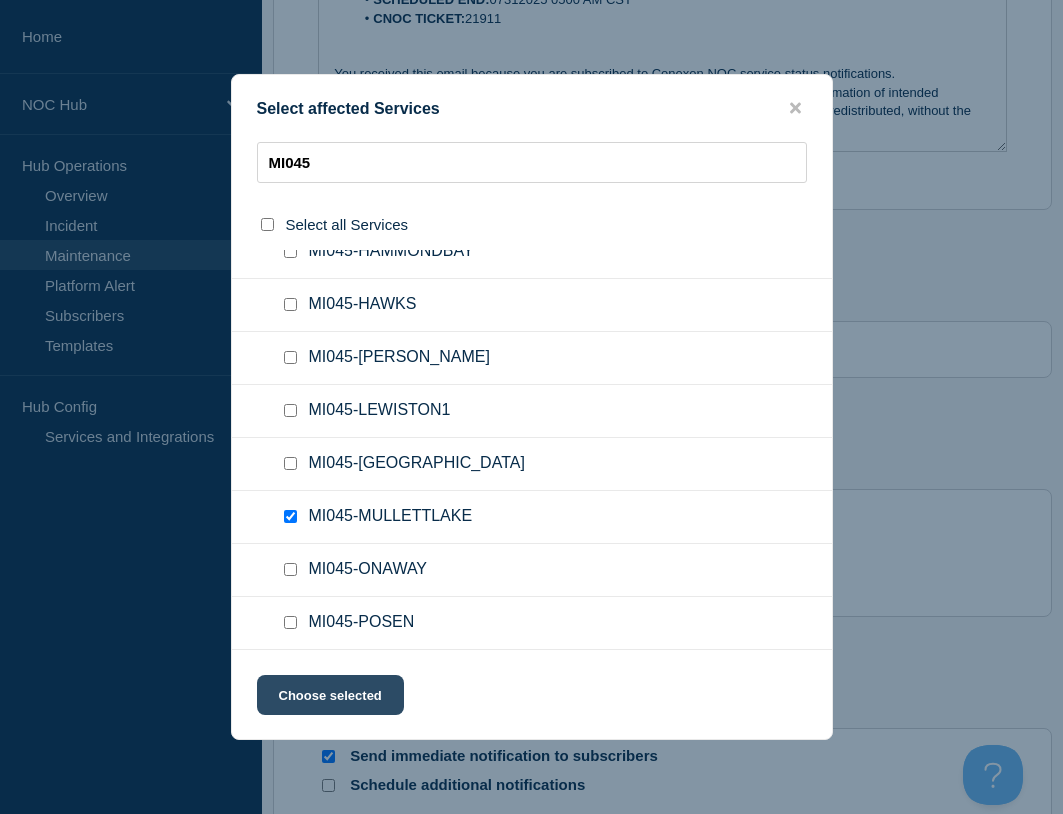 click on "Choose selected" 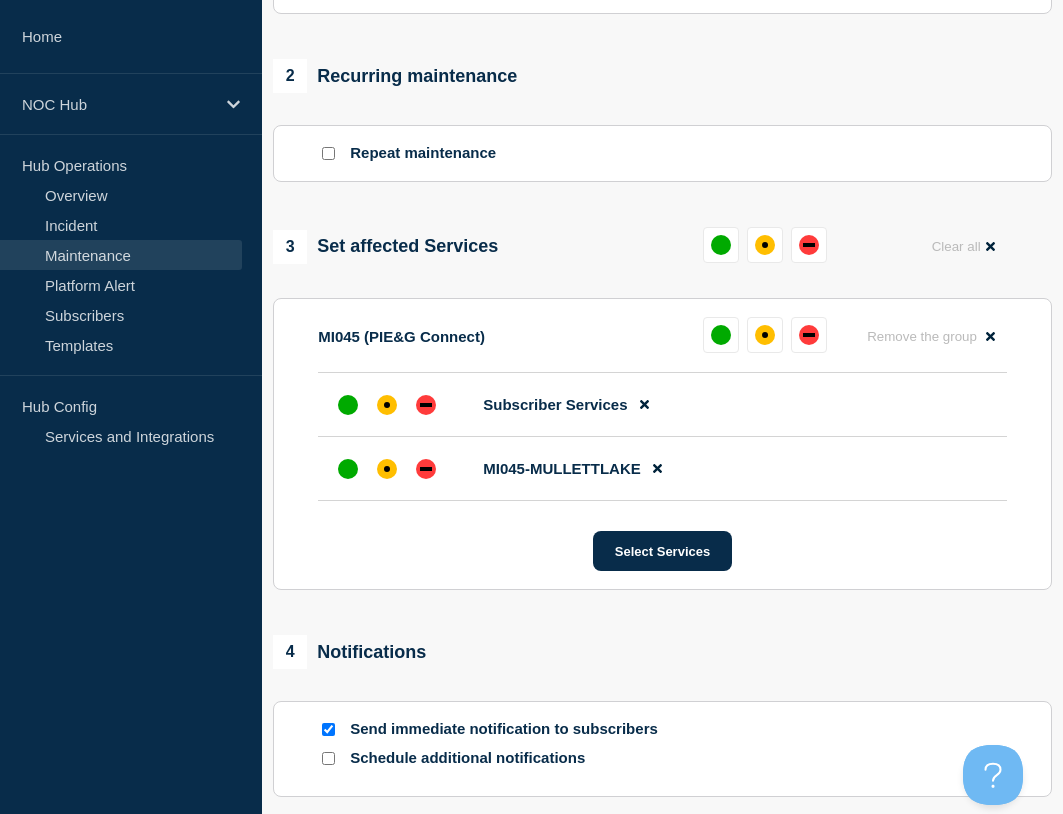 scroll, scrollTop: 800, scrollLeft: 0, axis: vertical 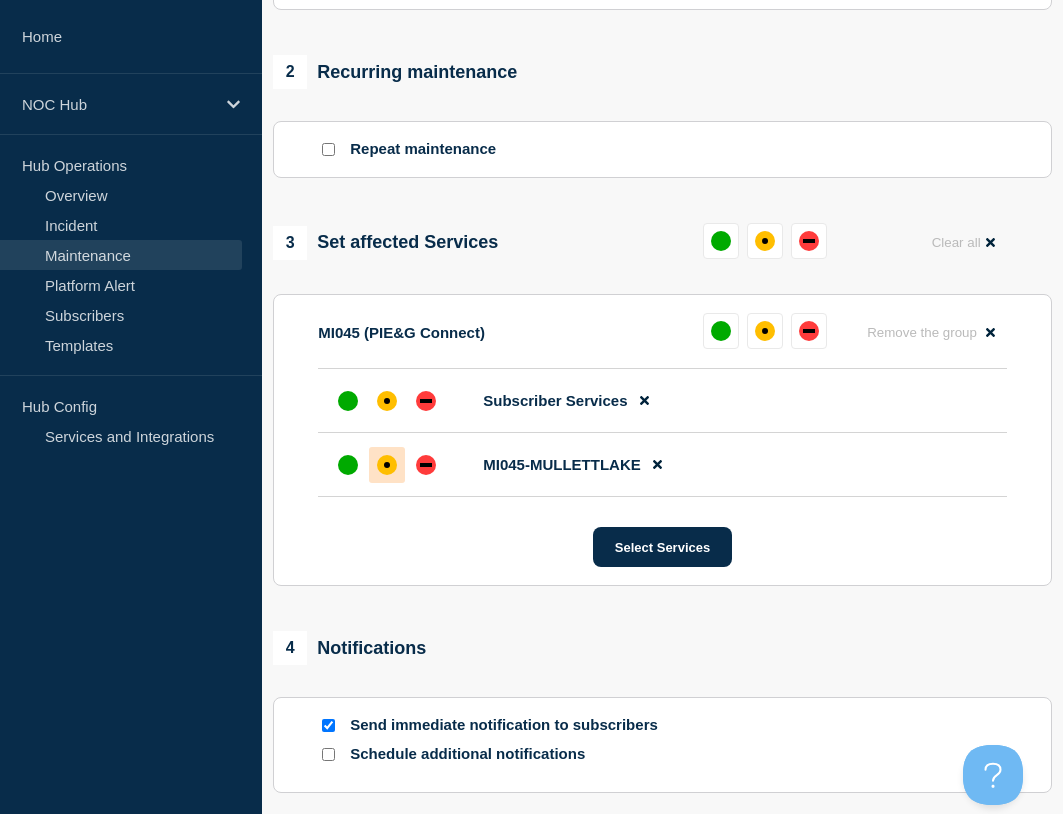 click at bounding box center (387, 465) 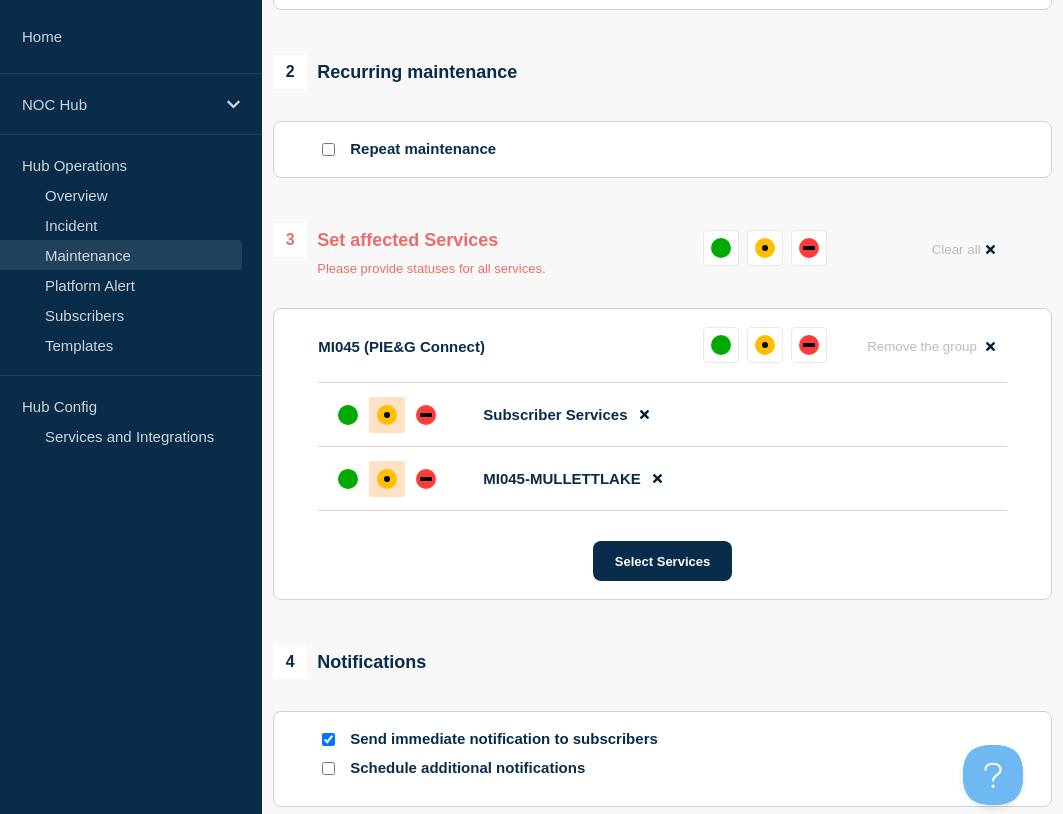 click at bounding box center (387, 415) 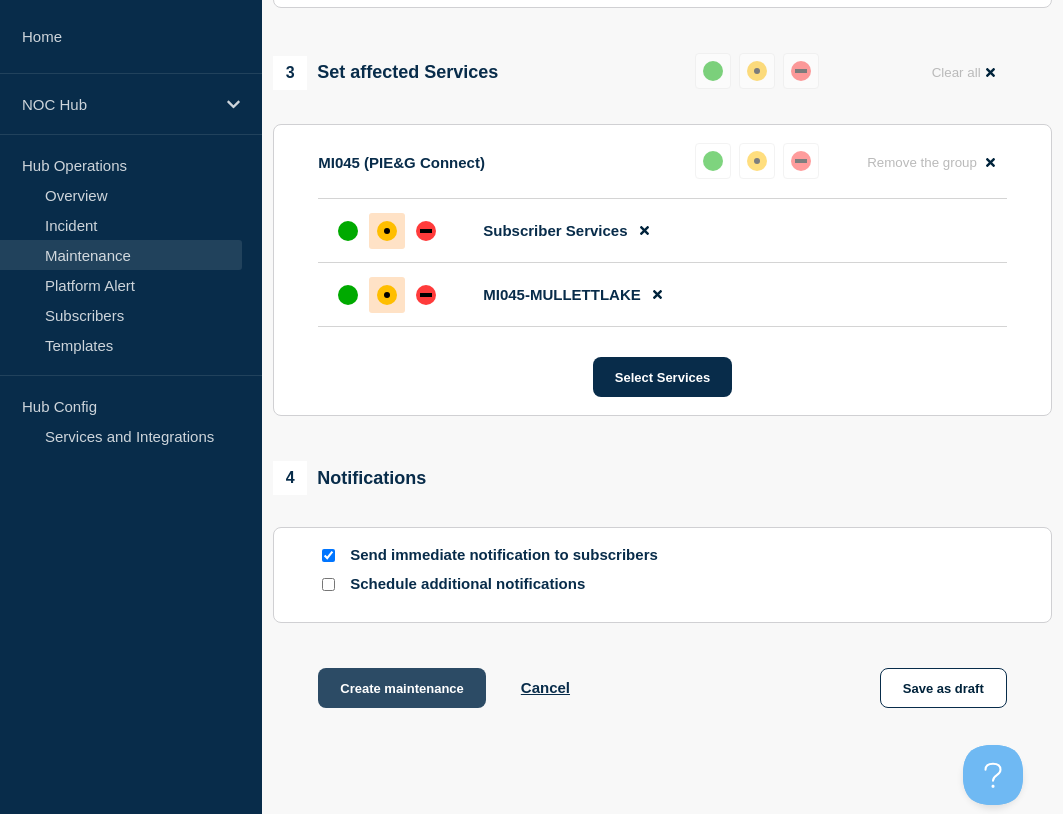 scroll, scrollTop: 1099, scrollLeft: 0, axis: vertical 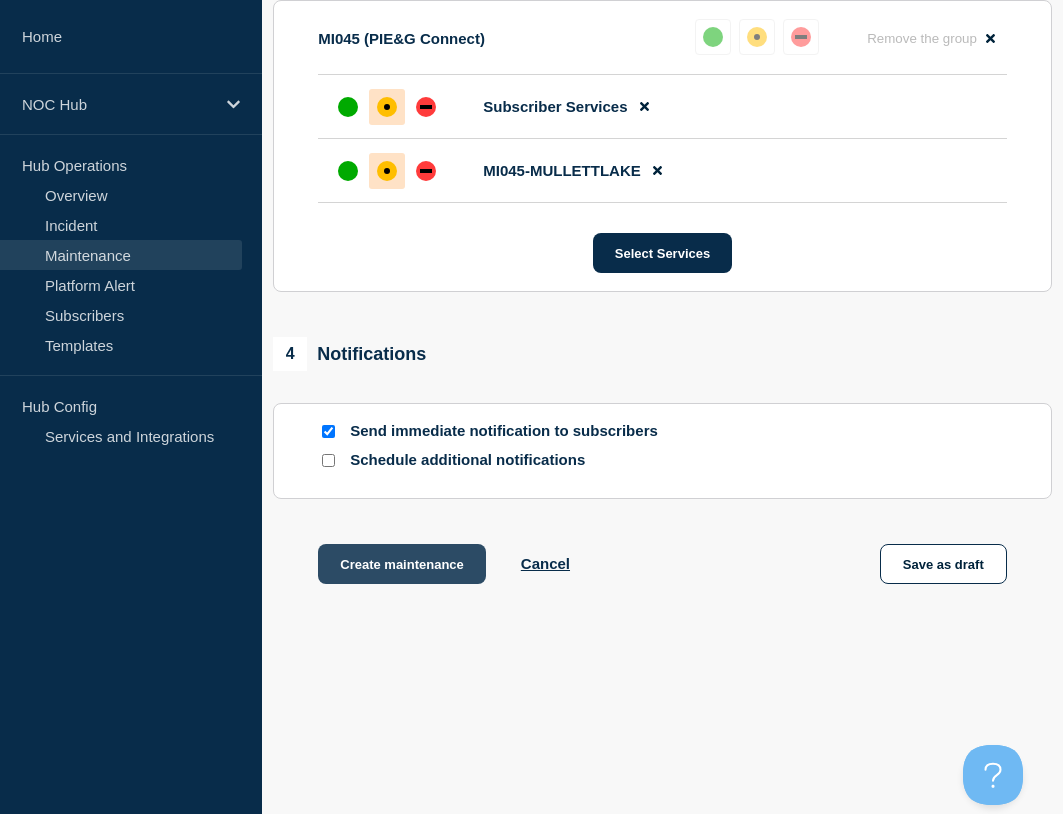 click on "Create maintenance" at bounding box center [402, 564] 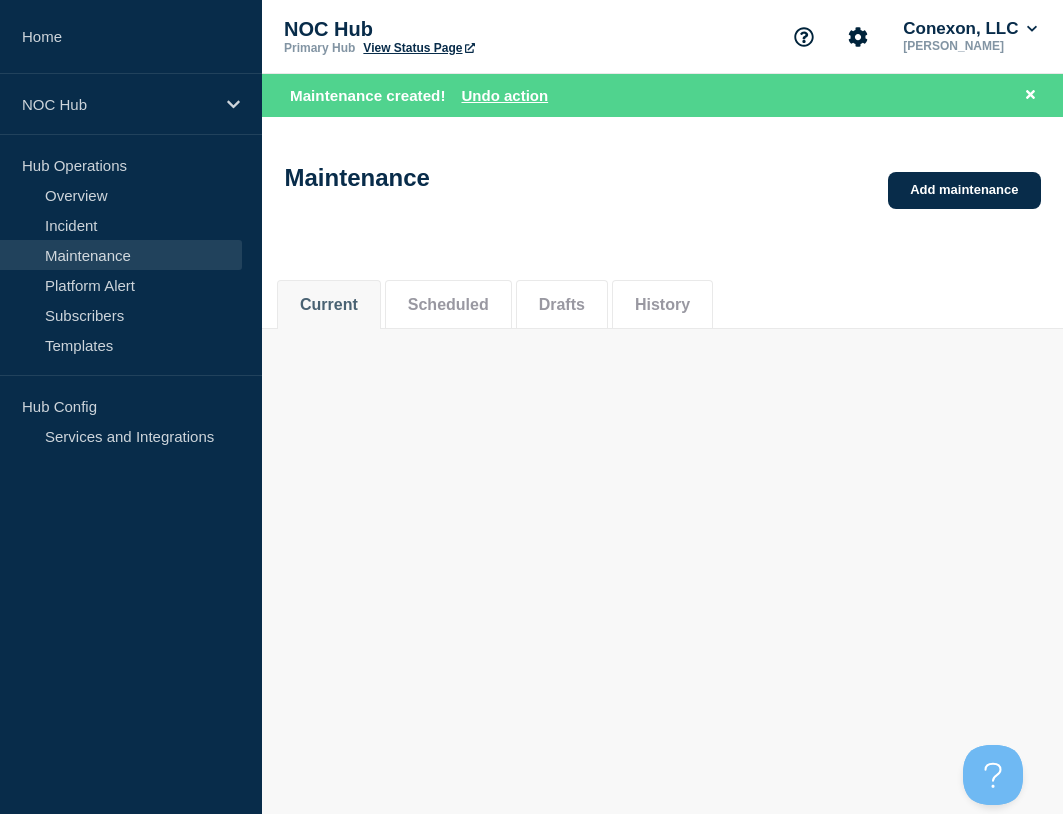 scroll, scrollTop: 0, scrollLeft: 0, axis: both 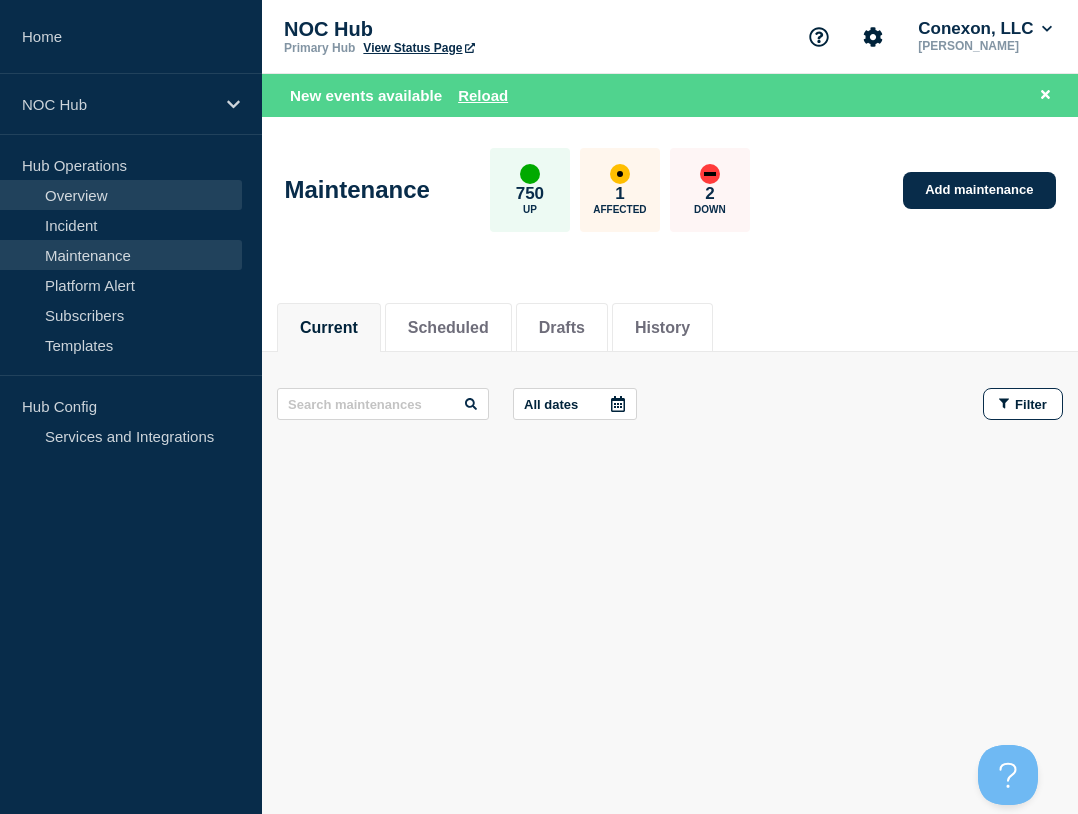 click on "Overview" at bounding box center [121, 195] 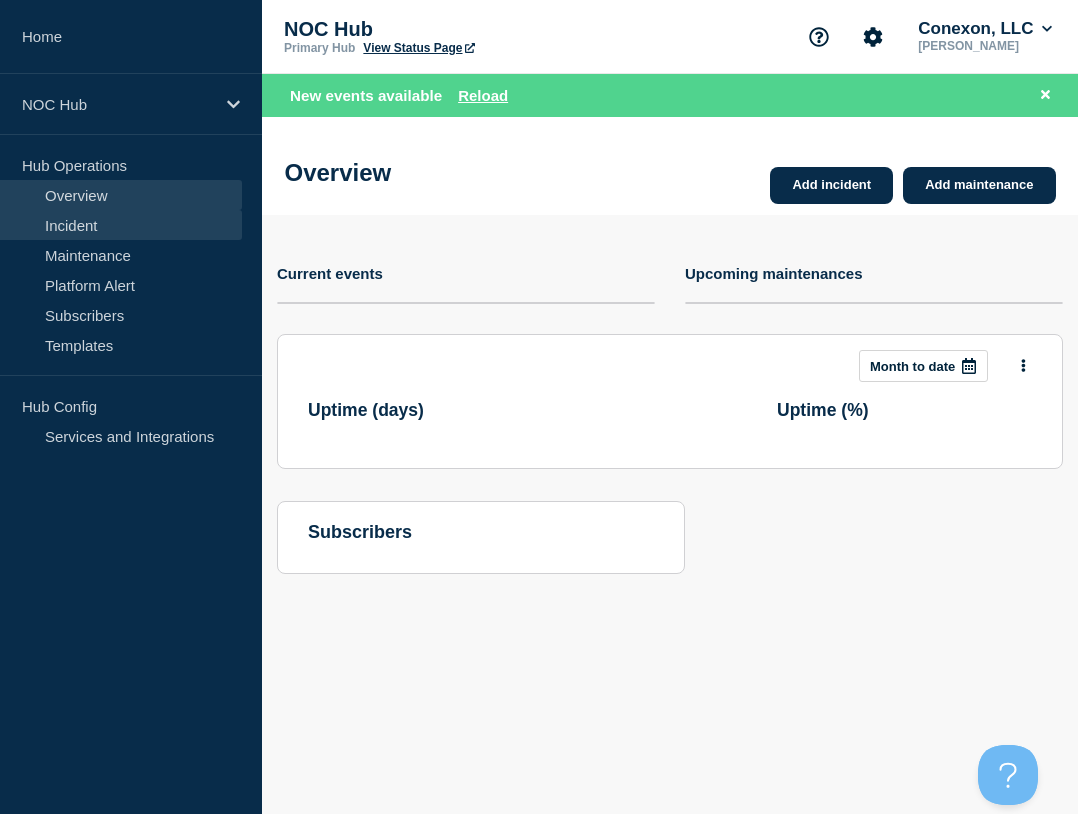 click on "Incident" at bounding box center [121, 225] 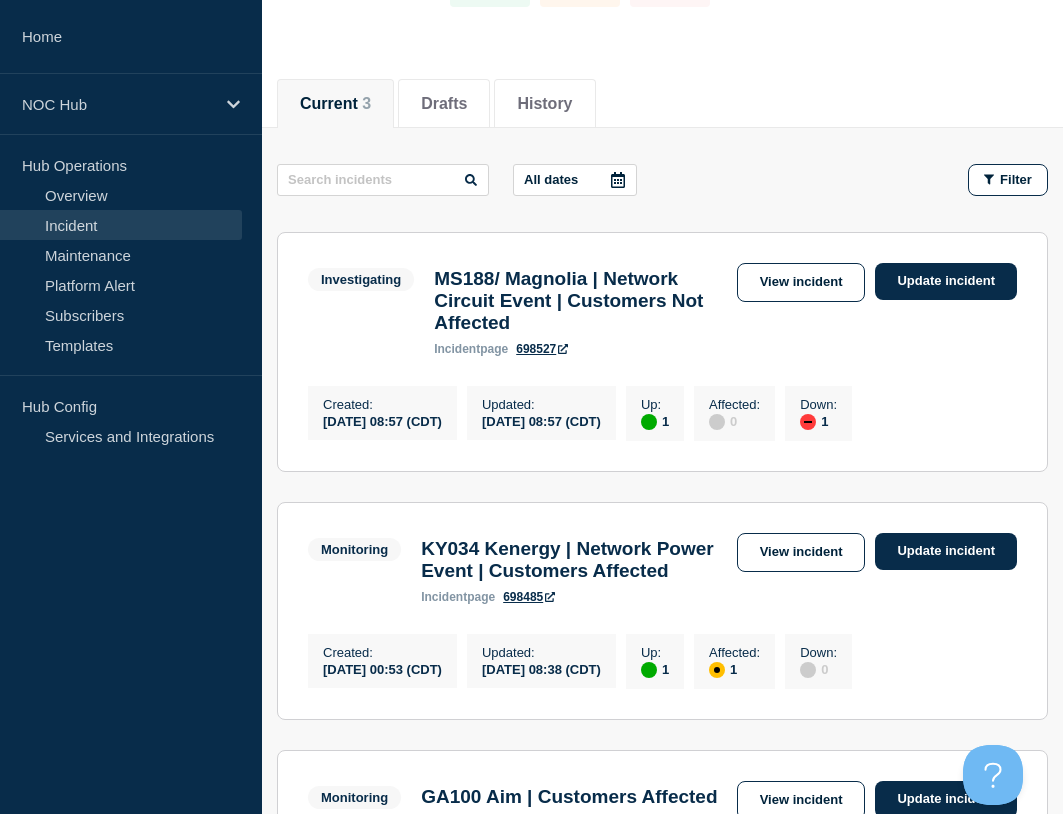 scroll, scrollTop: 200, scrollLeft: 0, axis: vertical 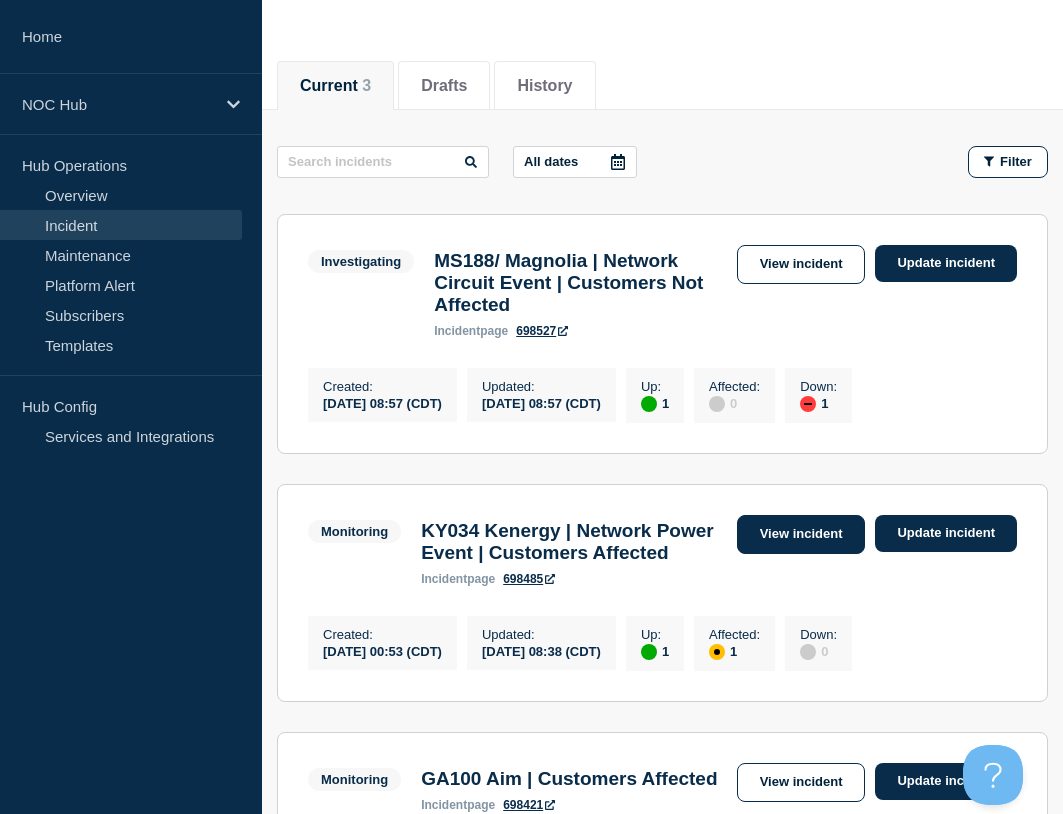 click on "View incident" at bounding box center (801, 534) 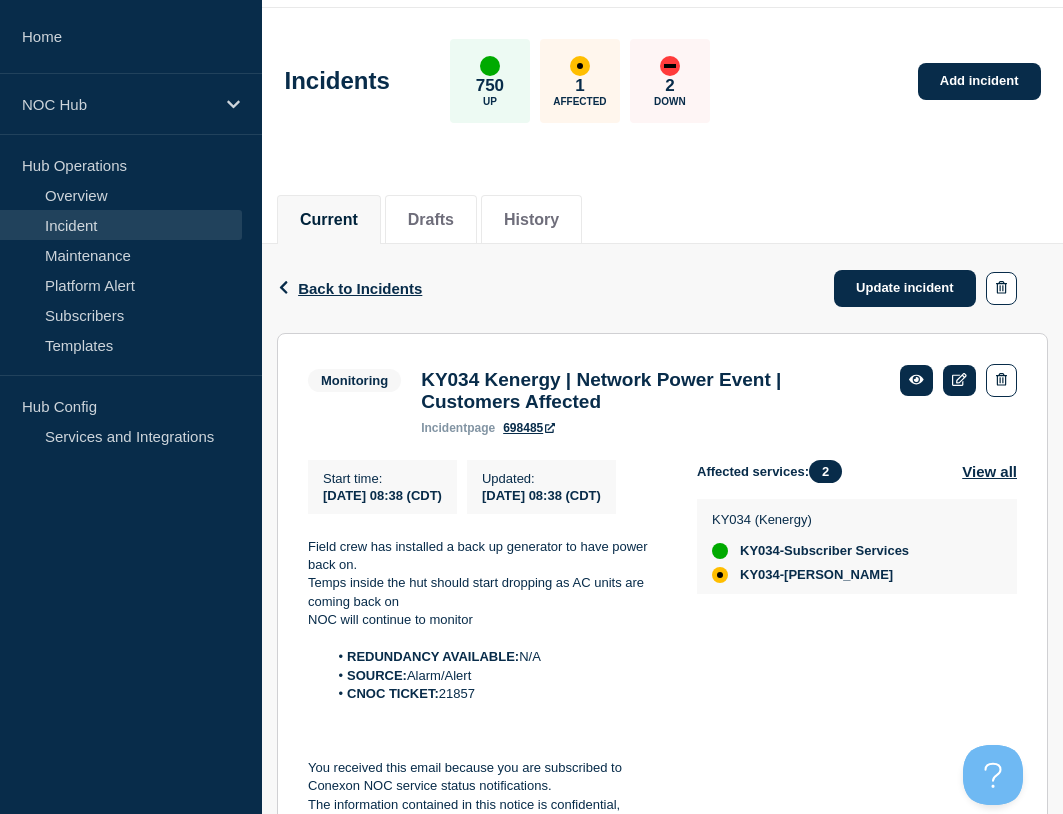 scroll, scrollTop: 100, scrollLeft: 0, axis: vertical 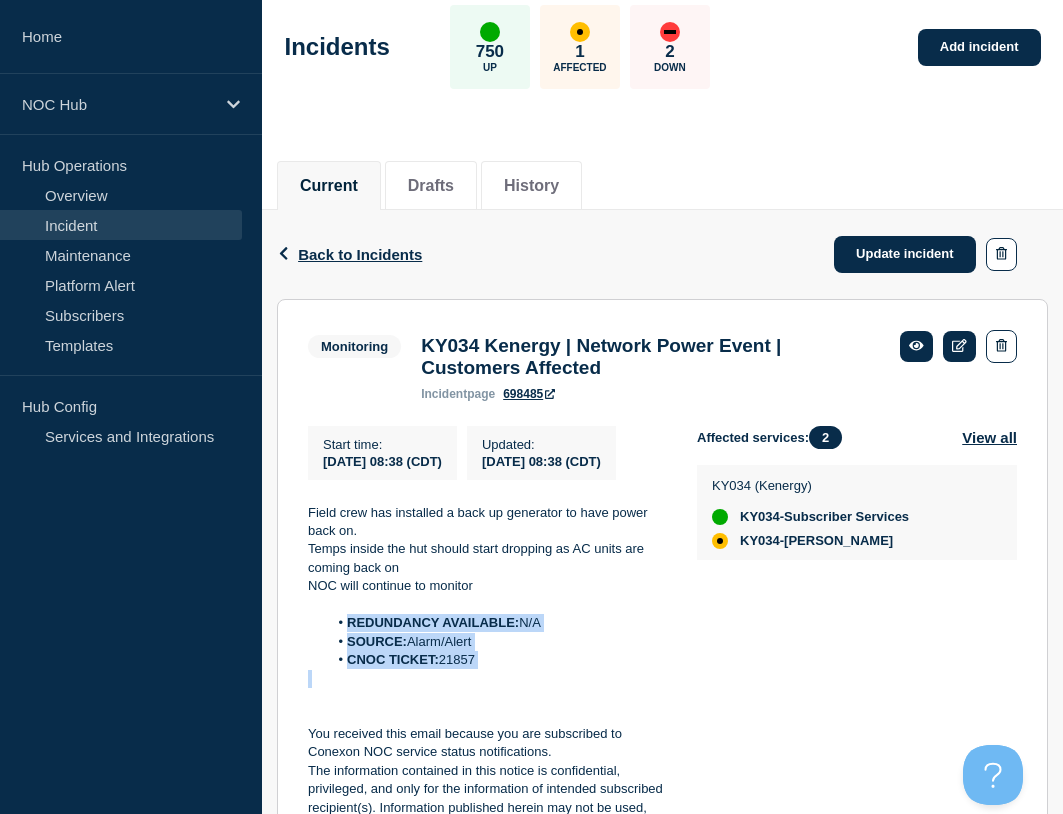 drag, startPoint x: 521, startPoint y: 711, endPoint x: 344, endPoint y: 652, distance: 186.57439 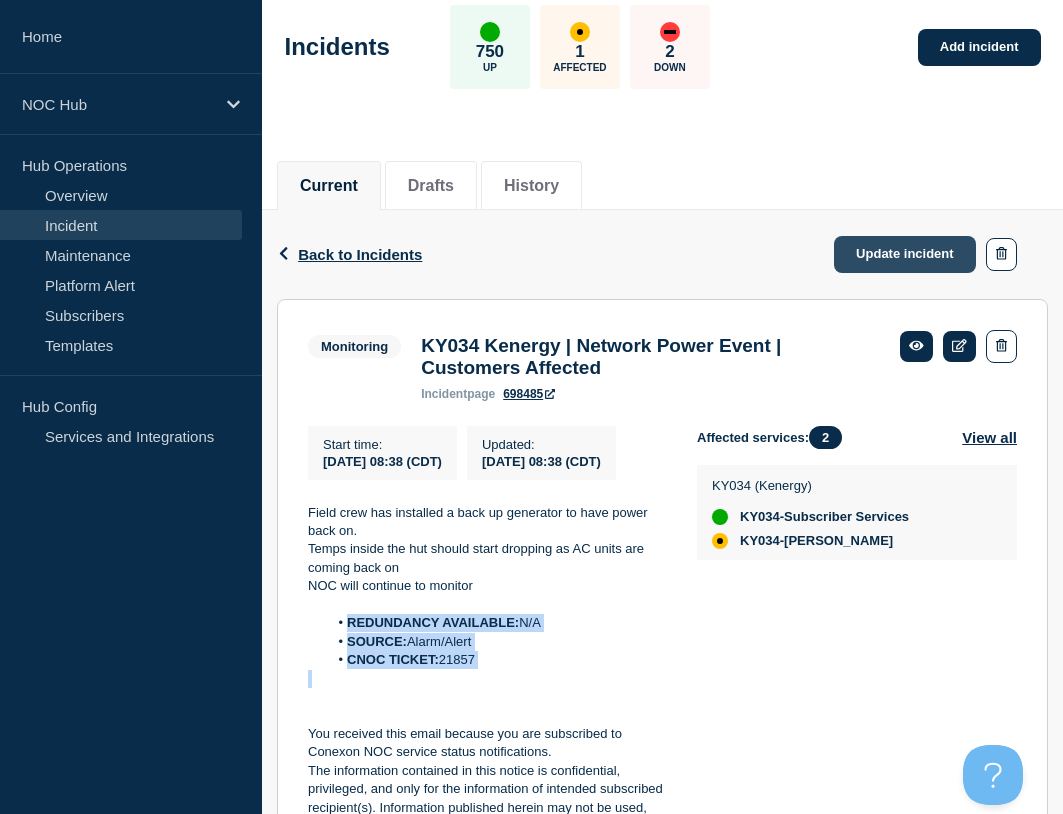 click on "Update incident" 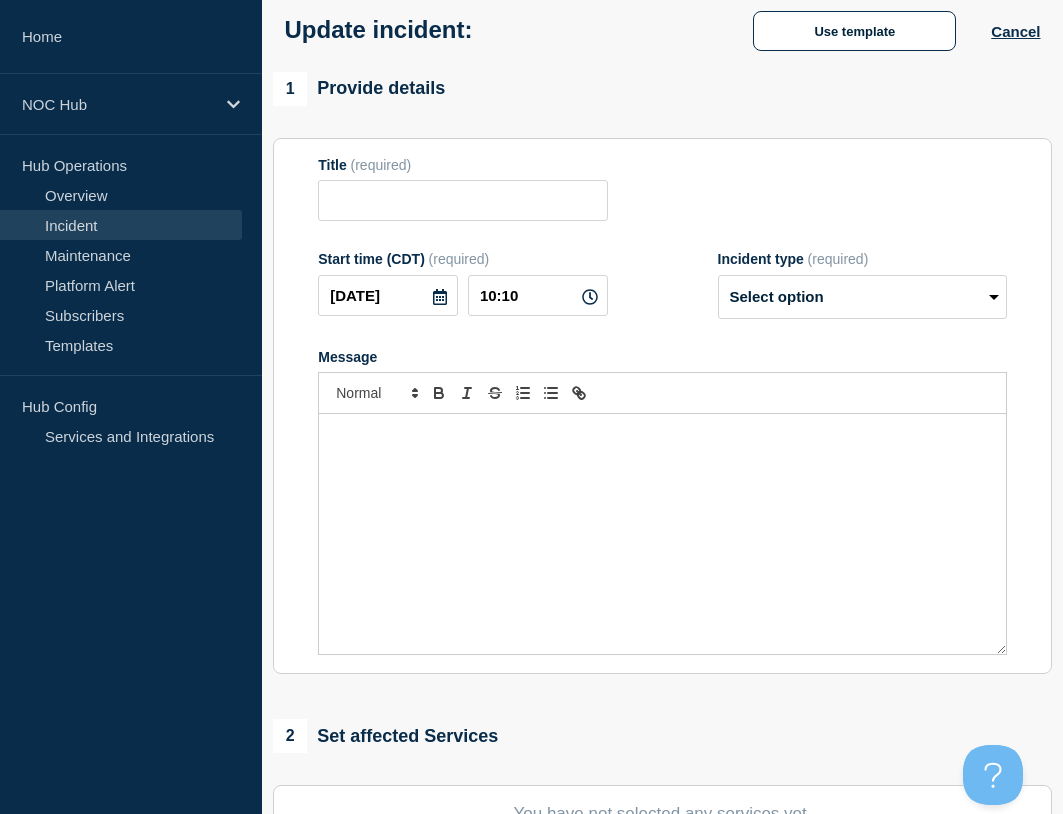 type on "KY034 Kenergy | Network Power Event | Customers Affected" 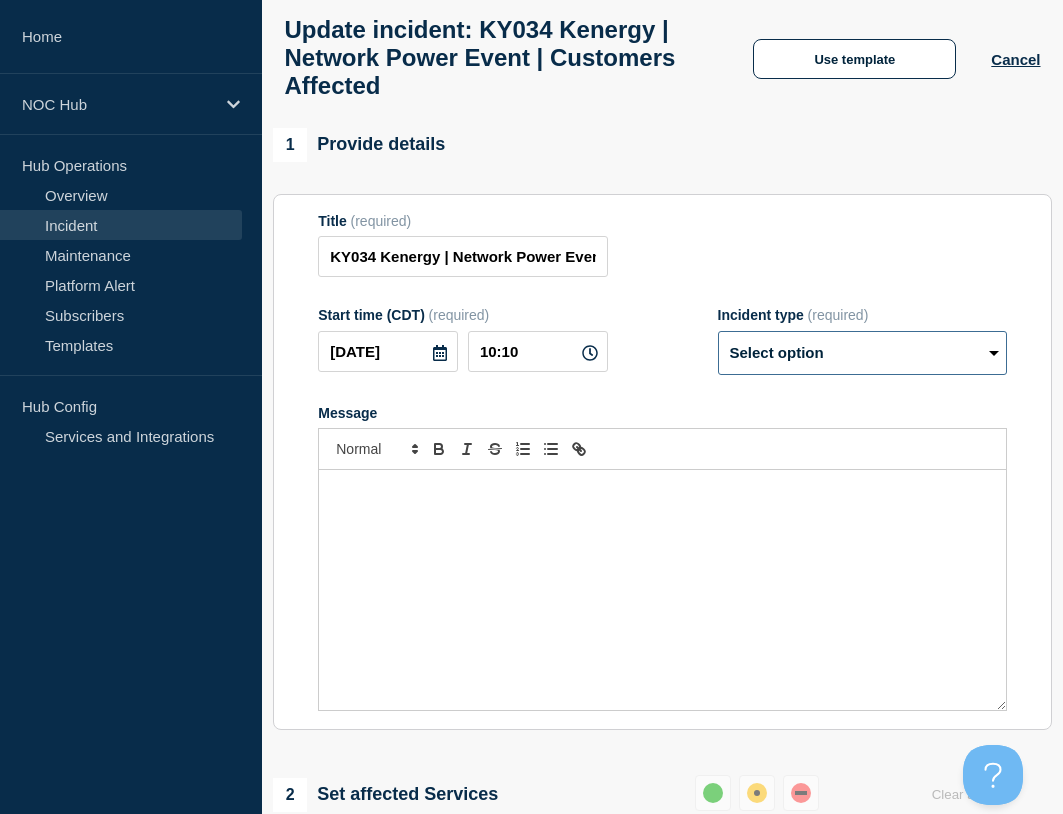 click on "Select option Investigating Identified Monitoring Resolved" at bounding box center (862, 353) 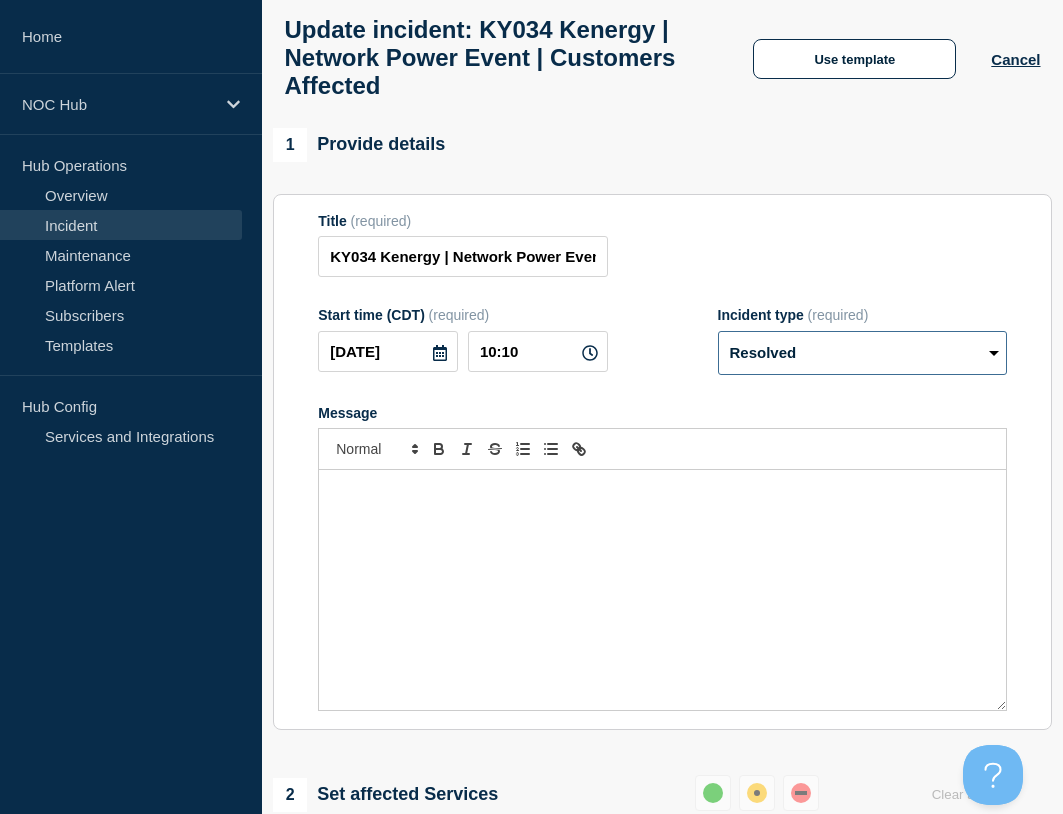 click on "Select option Investigating Identified Monitoring Resolved" at bounding box center (862, 353) 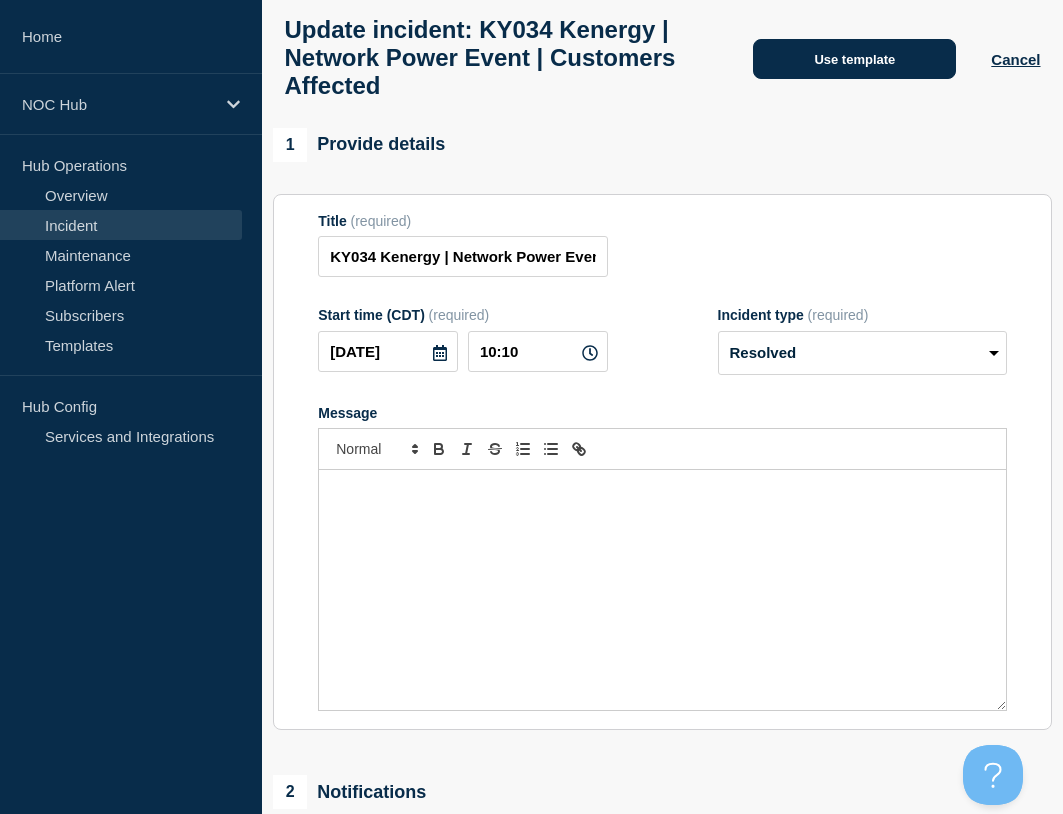 click on "Use template" at bounding box center (854, 59) 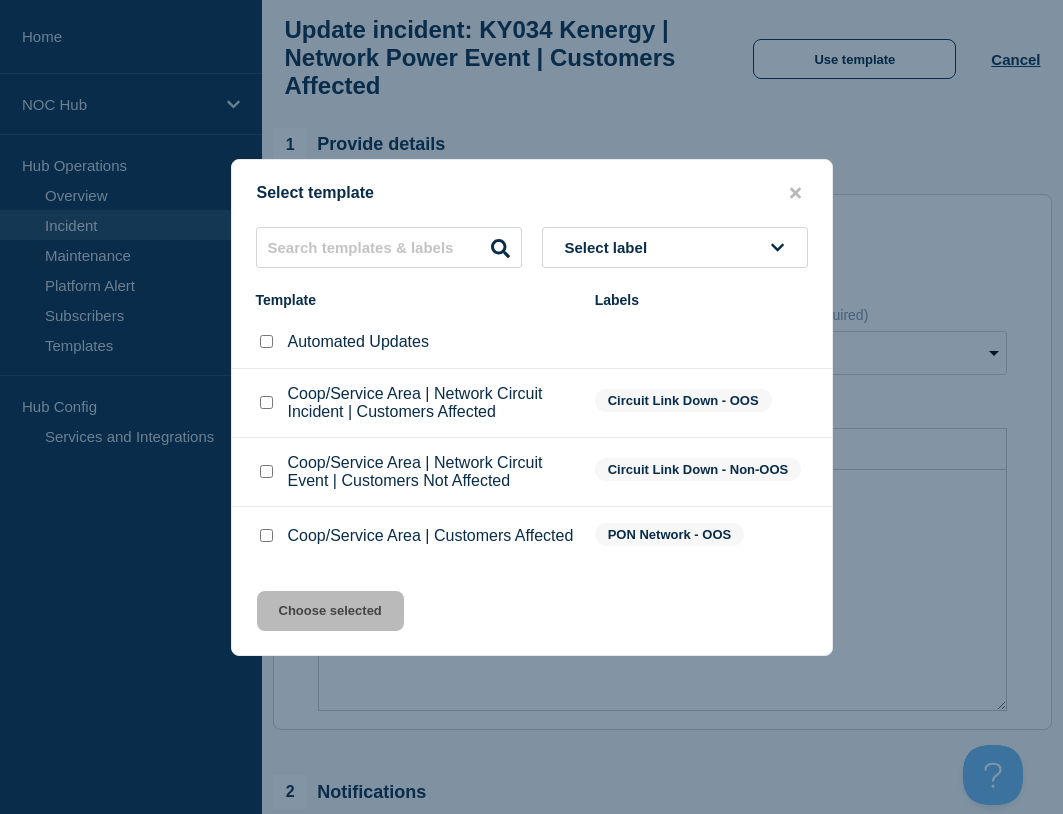 click at bounding box center (266, 402) 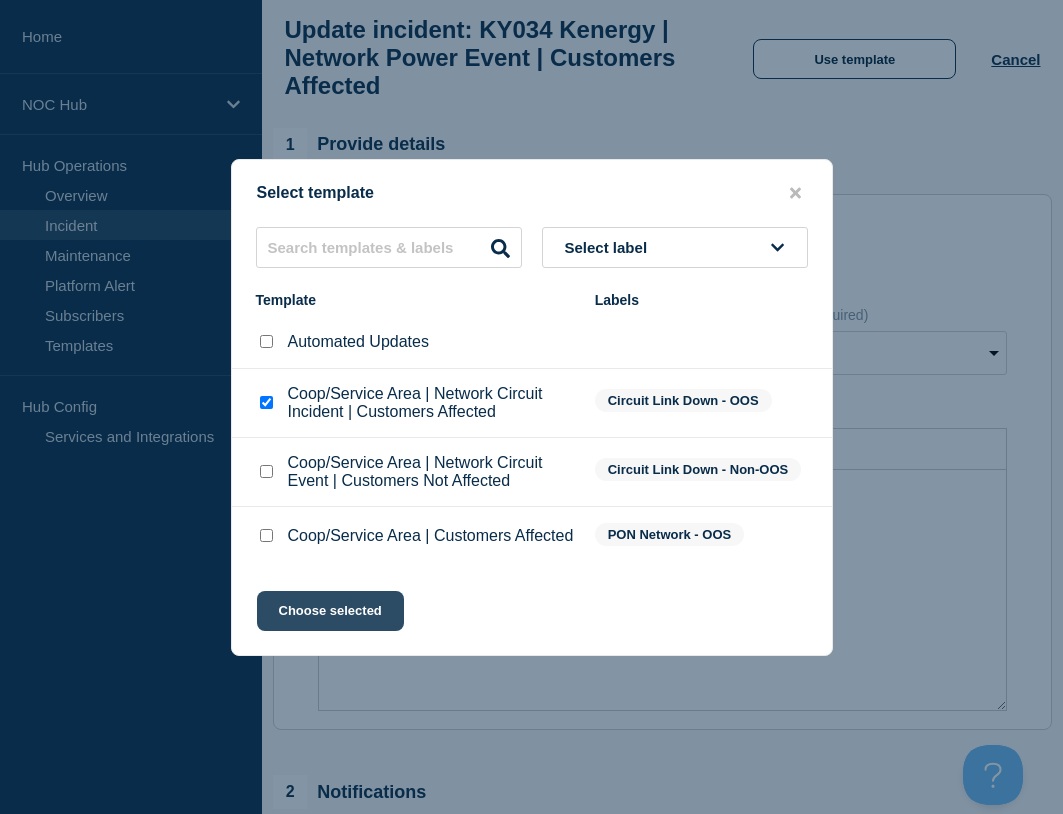 click on "Choose selected" 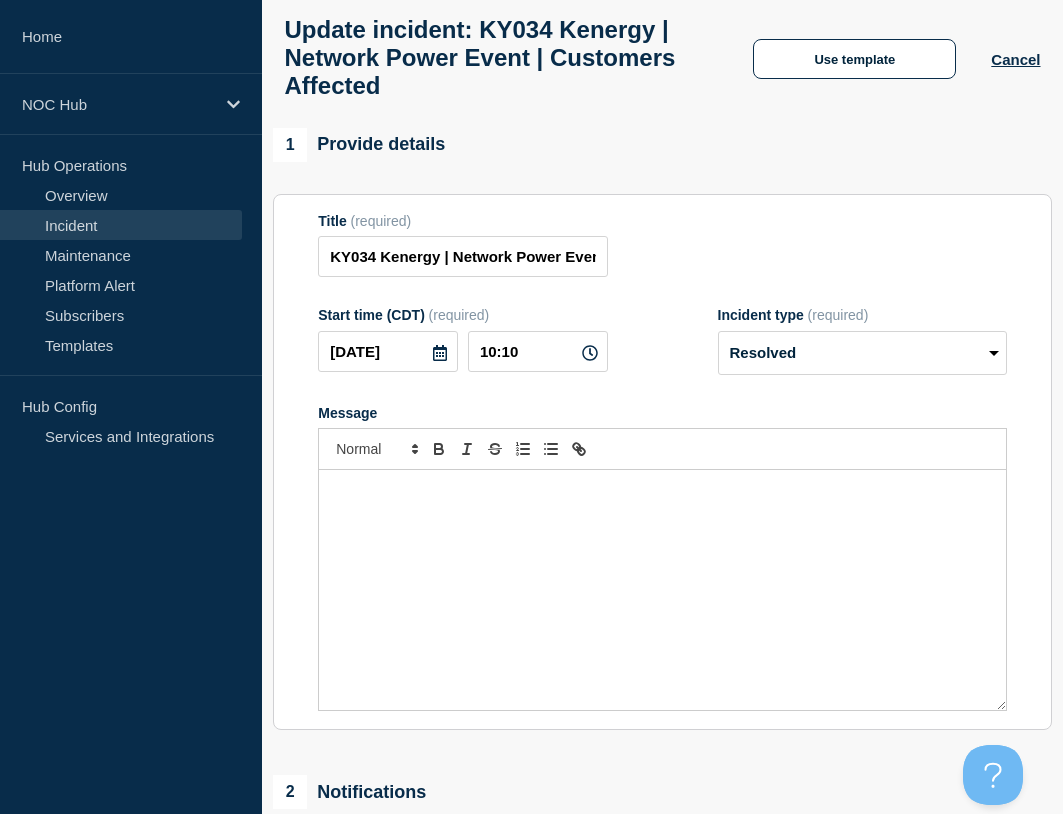 select on "investigating" 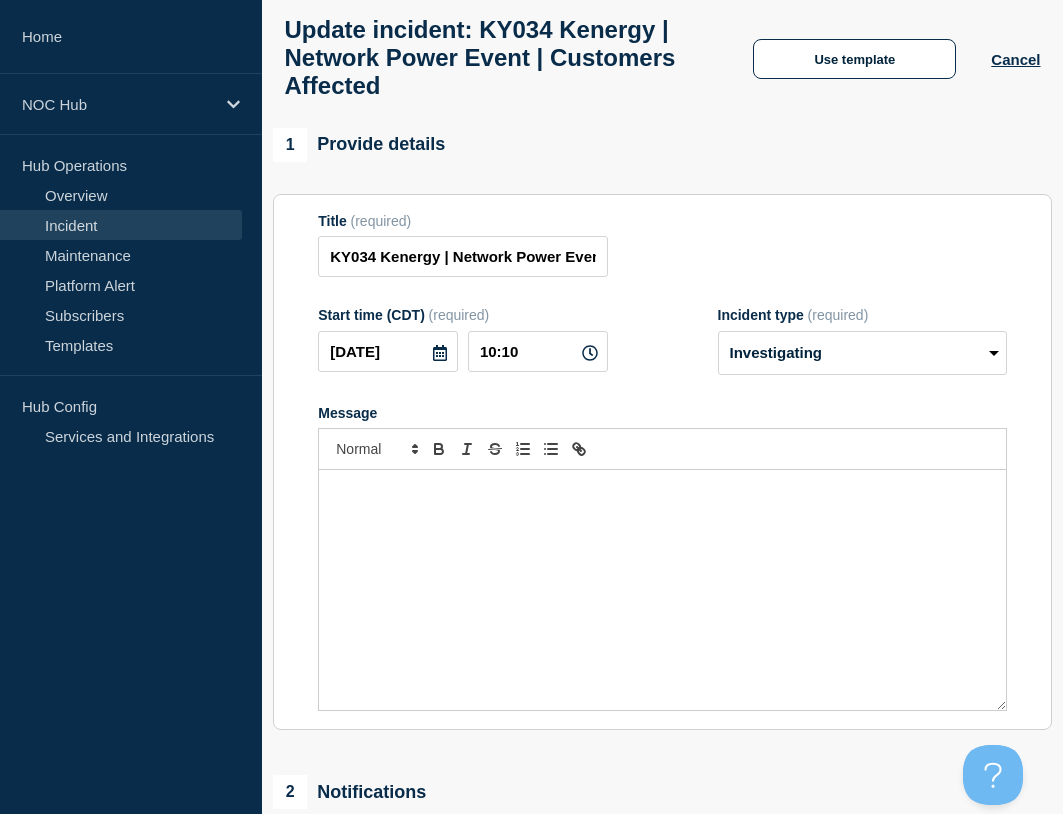 scroll, scrollTop: 133, scrollLeft: 0, axis: vertical 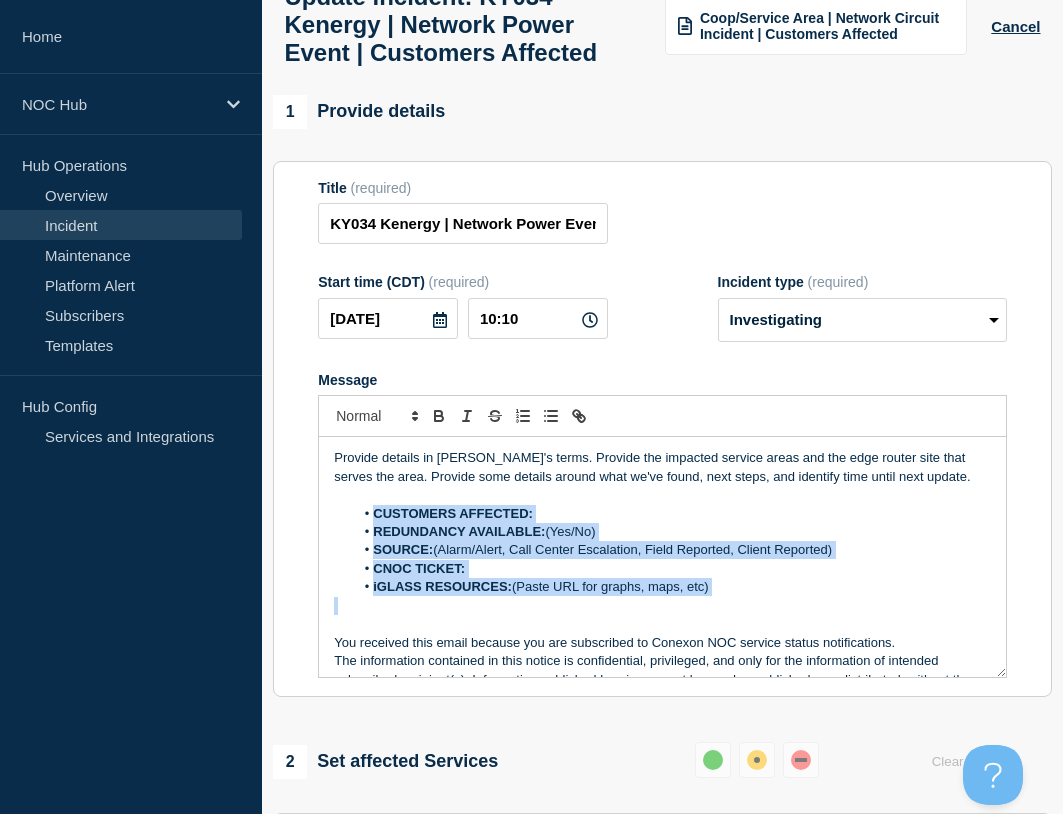 drag, startPoint x: 757, startPoint y: 646, endPoint x: 340, endPoint y: 570, distance: 423.86908 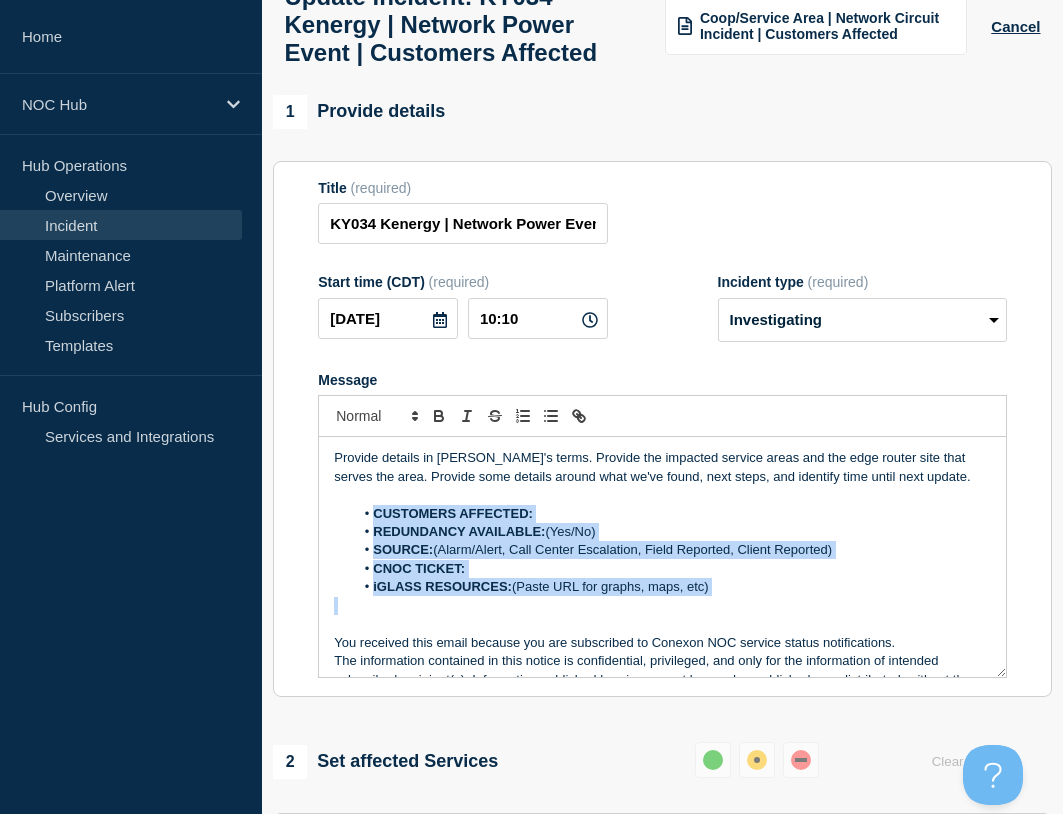 click on "Provide details in [PERSON_NAME]'s terms. Provide the impacted service areas and the edge router site that serves the area. Provide some details around what we've found, next steps, and identify time until next update. CUSTOMERS AFFECTED:  REDUNDANCY AVAILABLE:  (Yes/No) SOURCE:  (Alarm/Alert, Call Center Escalation, Field Reported, Client Reported) CNOC TICKET:  iGLASS RESOURCES:  (Paste URL for graphs, maps, etc) You received this email because you are subscribed to Conexon NOC service status notifications. The information contained in this notice is confidential, privileged, and only for the information of intended subscribed recipient(s). Information published herein may not be used, republished or redistributed, without the prior written consent of Conexon LLC." at bounding box center (662, 557) 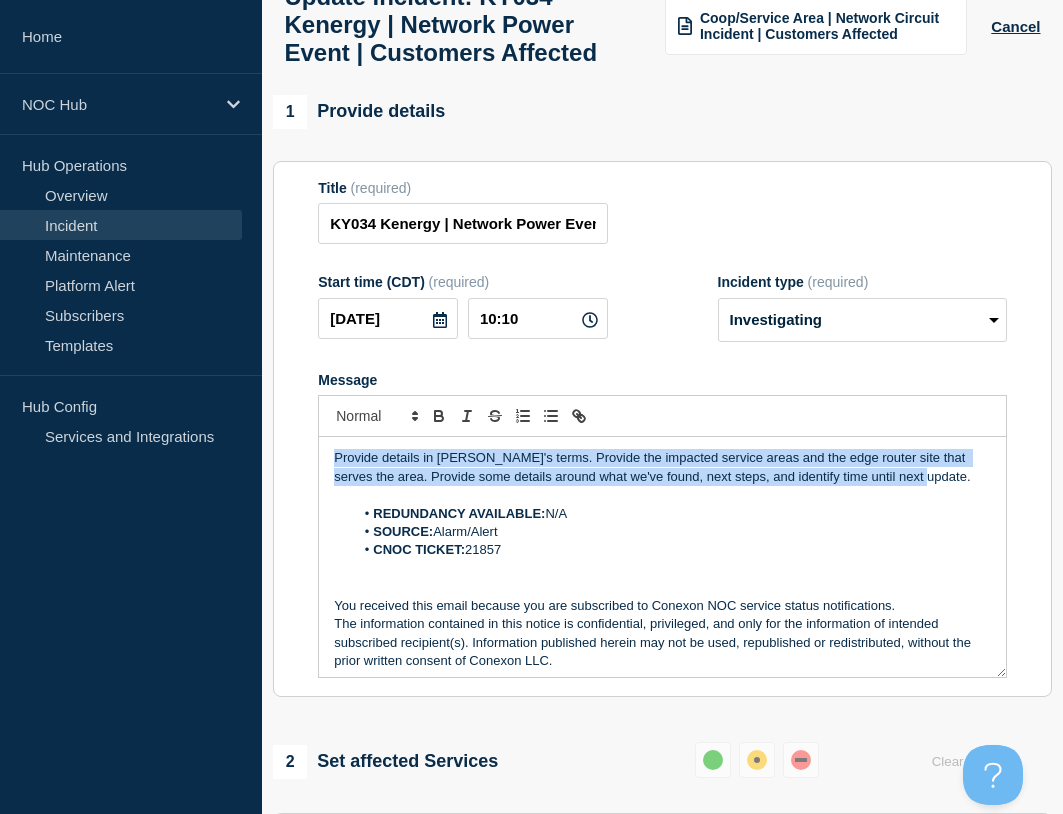drag, startPoint x: 772, startPoint y: 522, endPoint x: 195, endPoint y: 483, distance: 578.3165 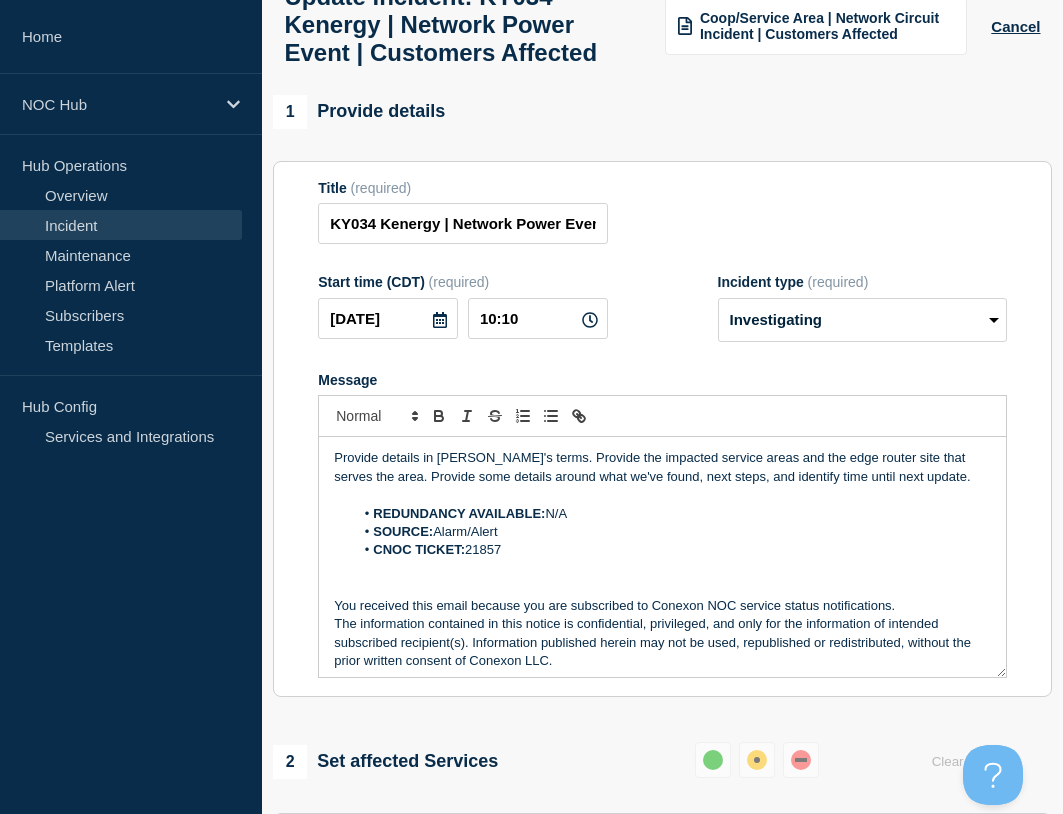 type 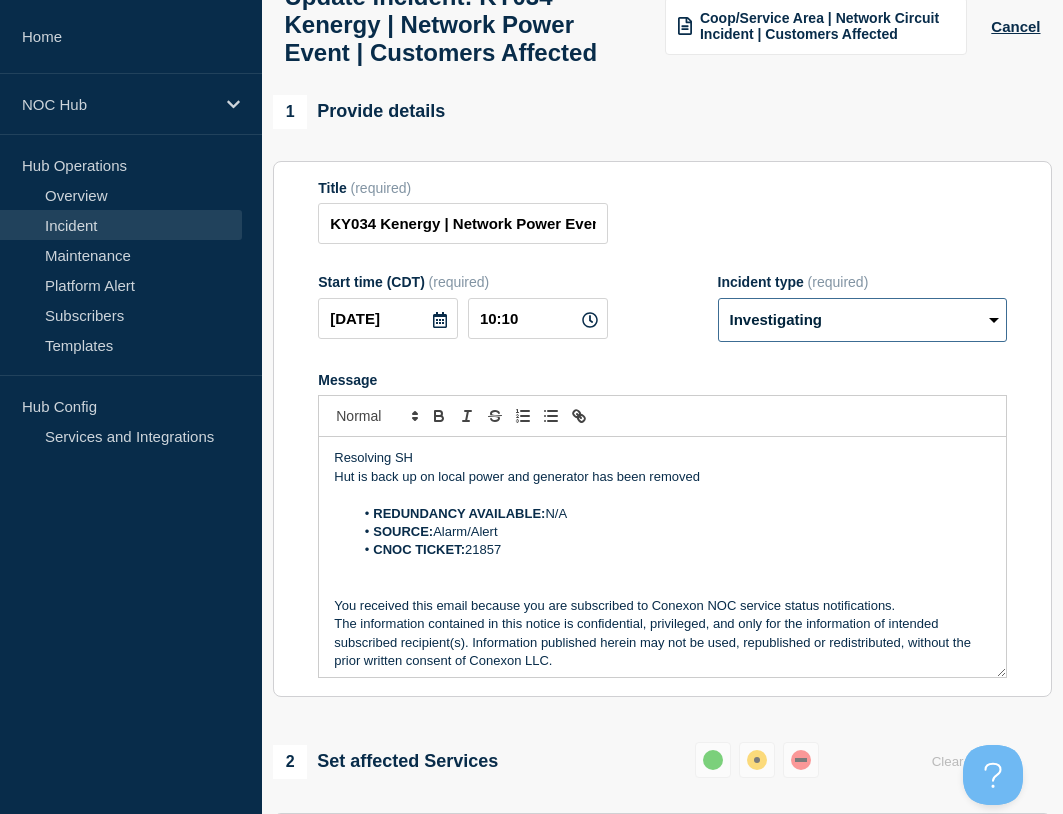 click on "Select option Investigating Identified Monitoring Resolved" at bounding box center (862, 320) 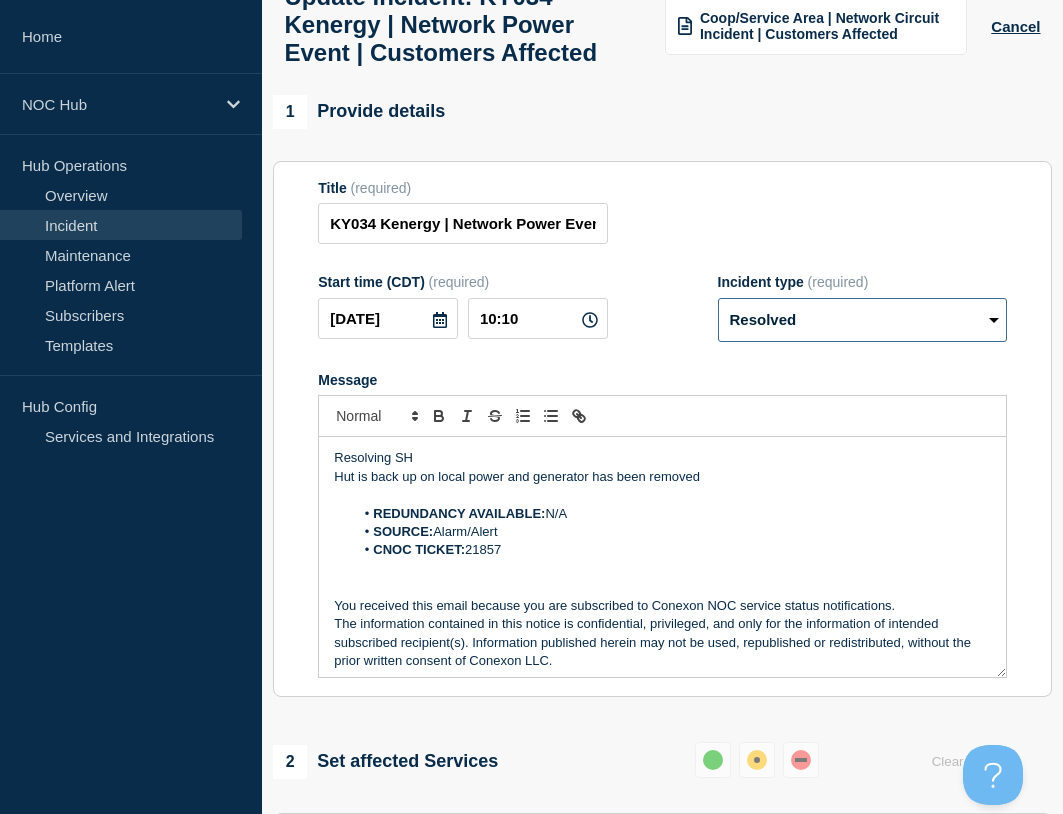 click on "Select option Investigating Identified Monitoring Resolved" at bounding box center (862, 320) 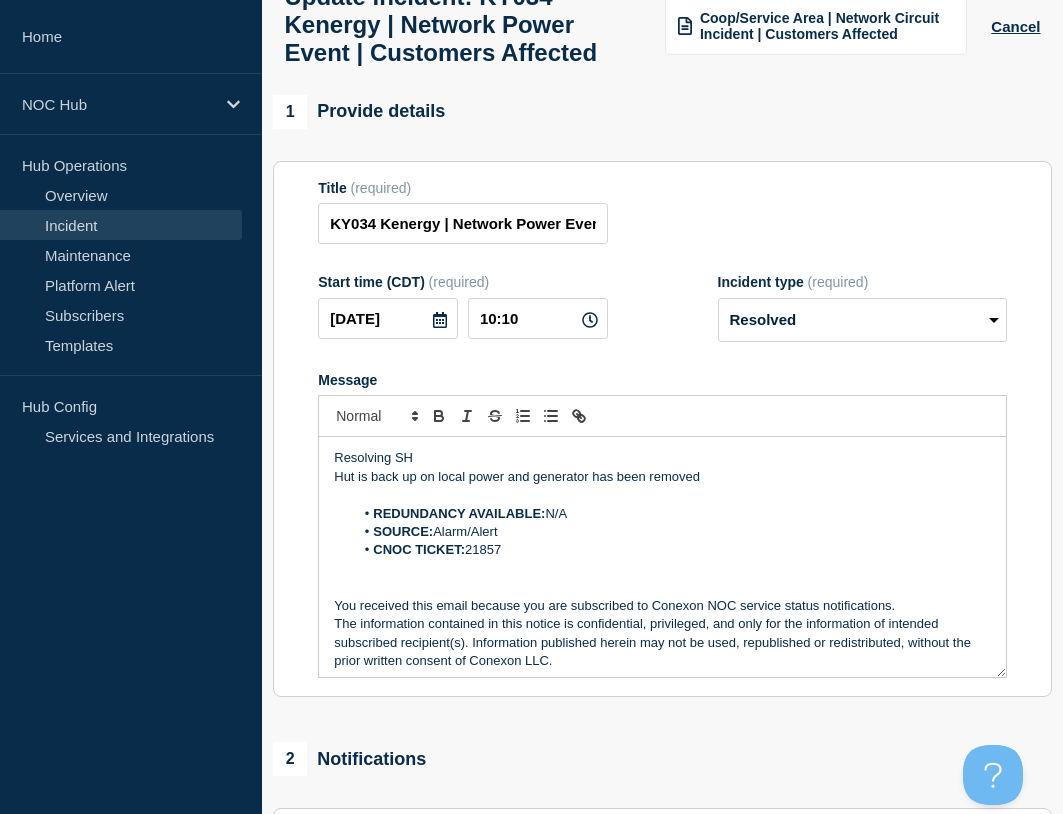 click on "Hut is back up on local power and generator has been removed" at bounding box center (662, 477) 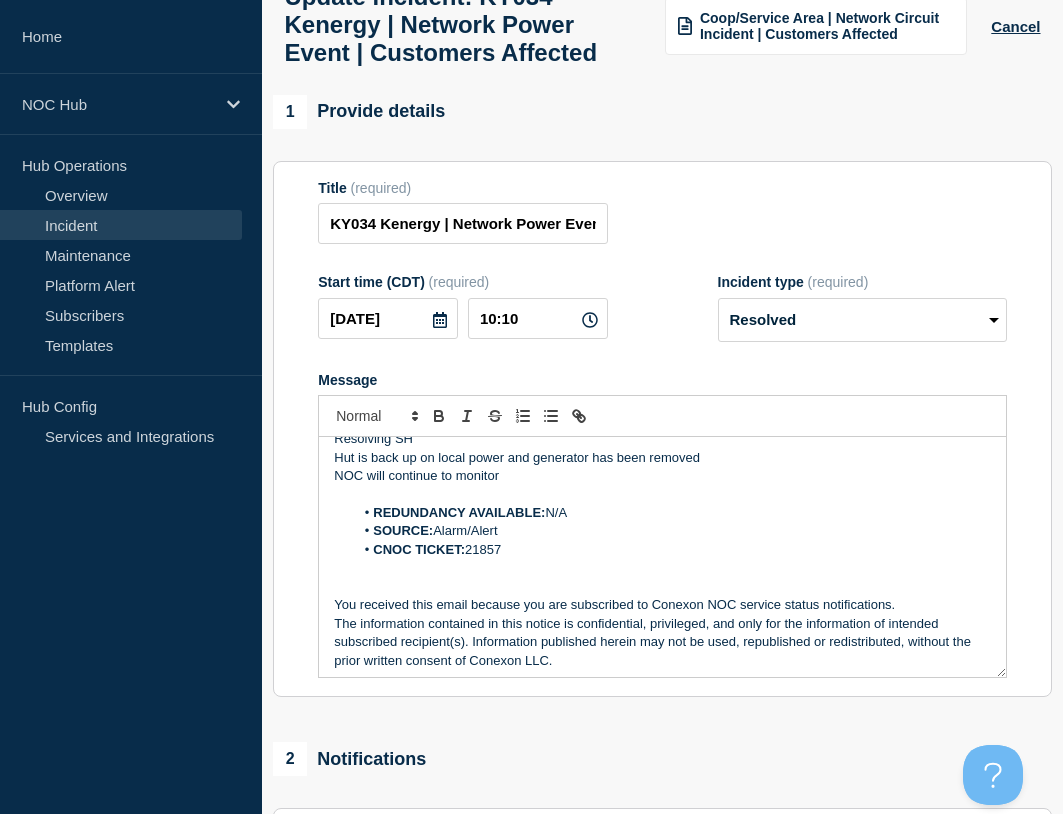 scroll, scrollTop: 24, scrollLeft: 0, axis: vertical 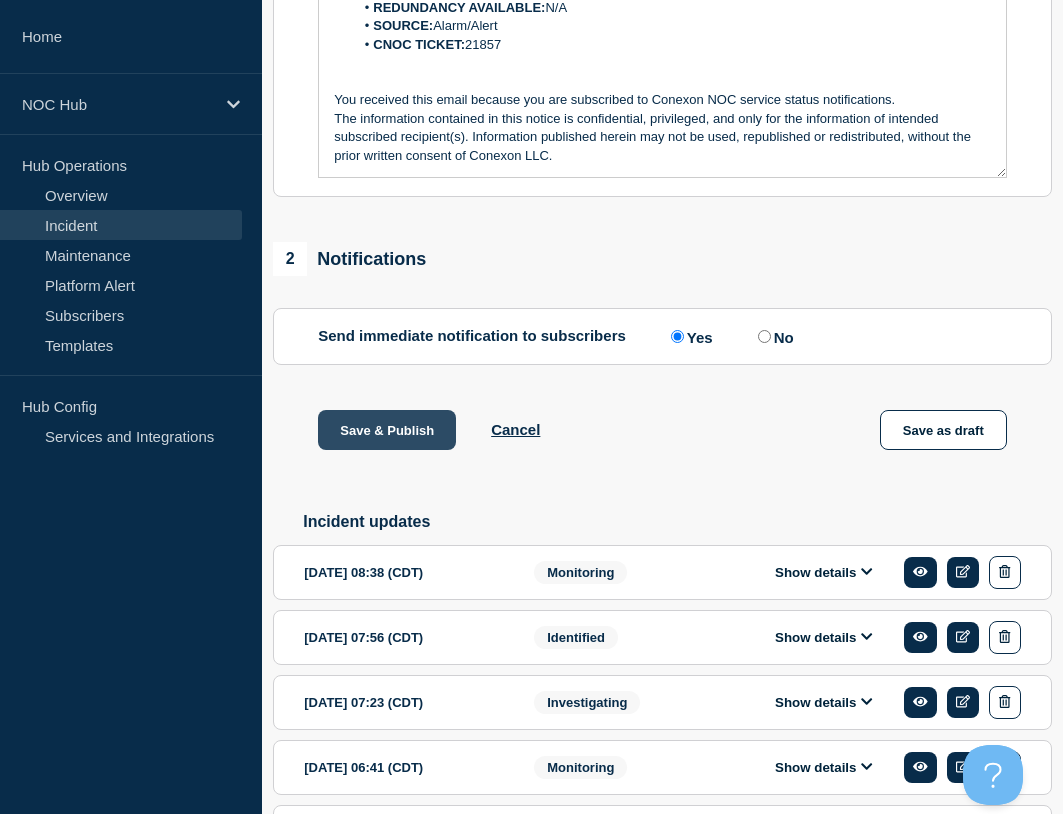 click on "Save & Publish" at bounding box center (387, 430) 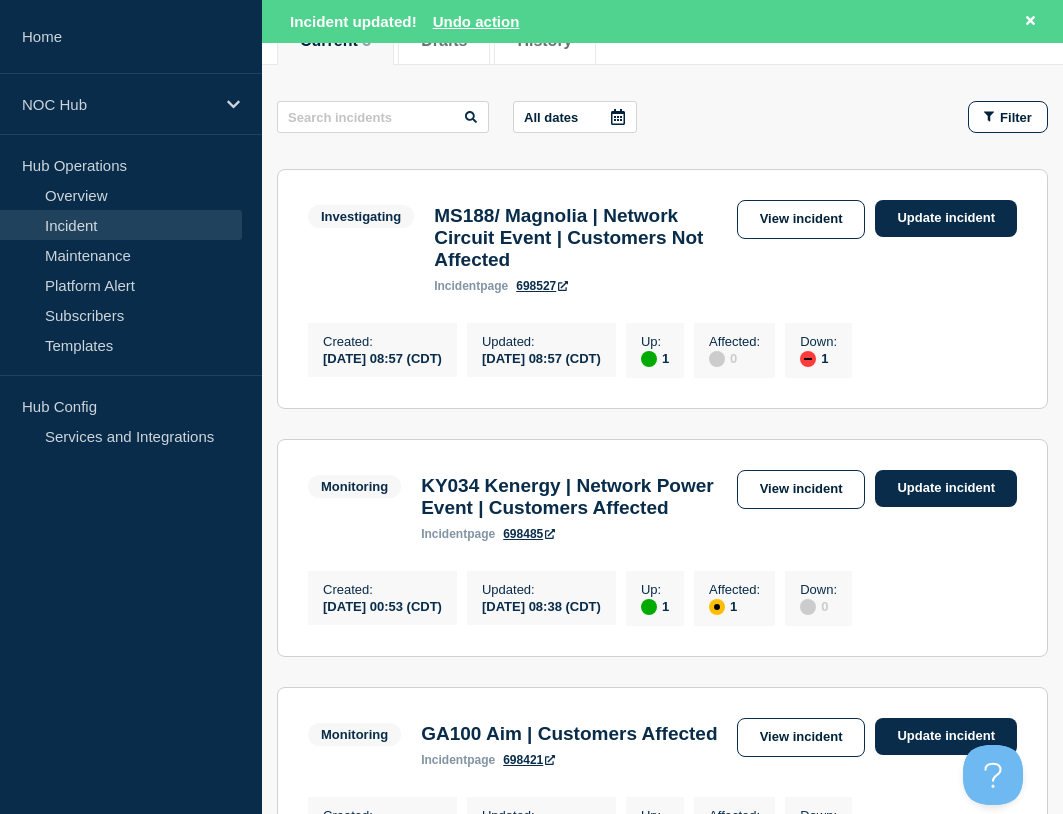scroll, scrollTop: 400, scrollLeft: 0, axis: vertical 